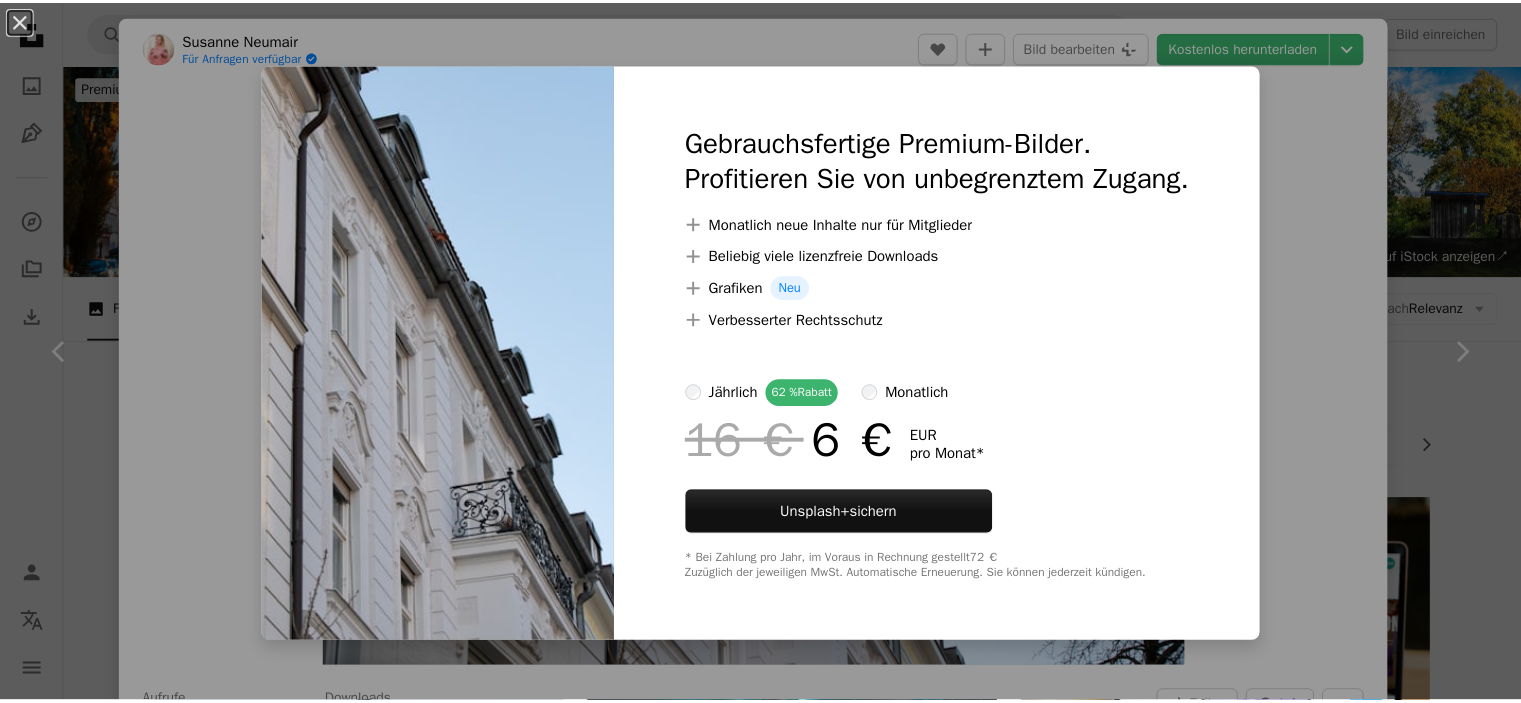 scroll, scrollTop: 1500, scrollLeft: 0, axis: vertical 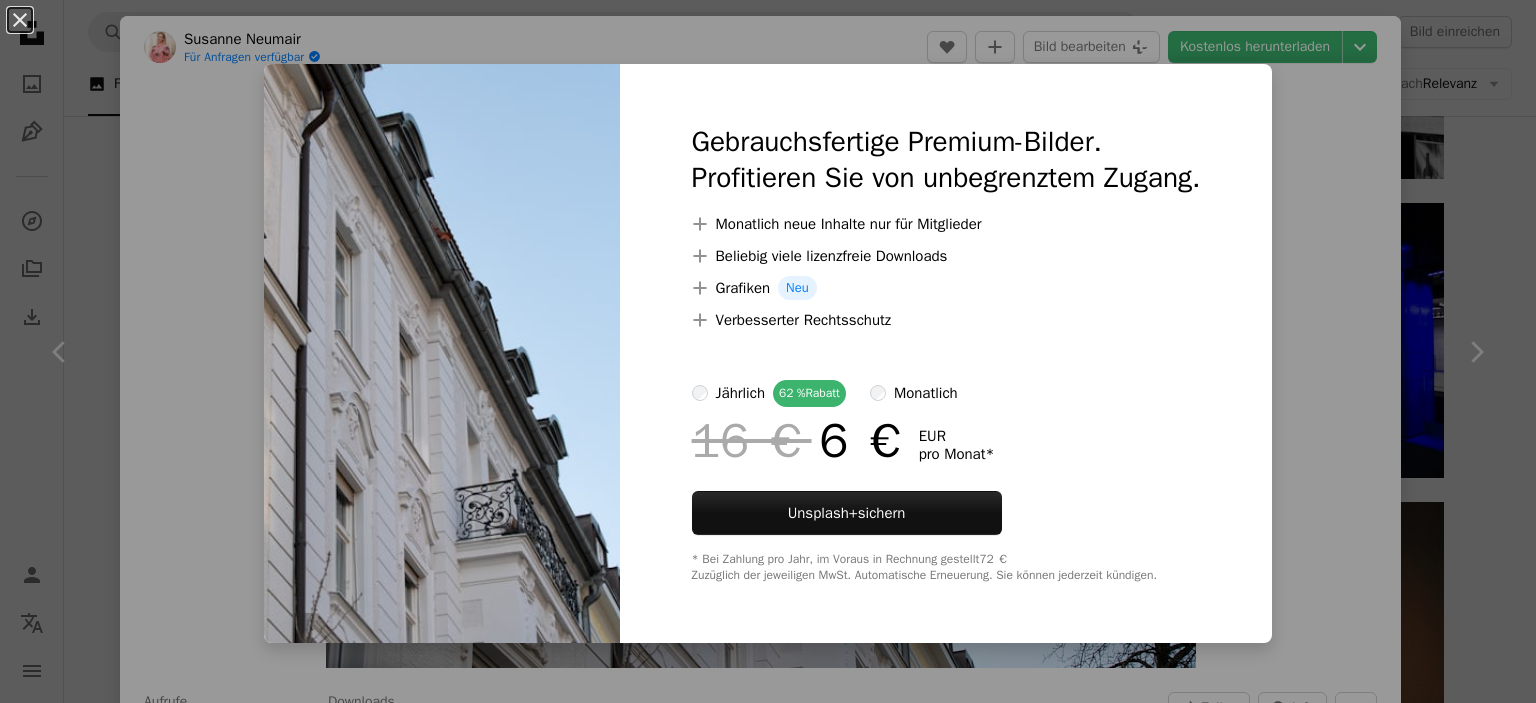 click on "An X shape Gebrauchsfertige Premium-Bilder. Profitieren Sie von unbegrenztem Zugang. A plus sign Monatlich neue Inhalte nur für Mitglieder A plus sign Beliebig viele lizenzfreie Downloads A plus sign Grafiken  Neu A plus sign Verbesserter Rechtsschutz jährlich 62 %  Rabatt monatlich 16 €   6 € EUR pro Monat * Unsplash+  sichern * Bei Zahlung pro Jahr, im Voraus in Rechnung gestellt  72 € Zuzüglich der jeweiligen MwSt. Automatische Erneuerung. Sie können jederzeit kündigen." at bounding box center [768, 351] 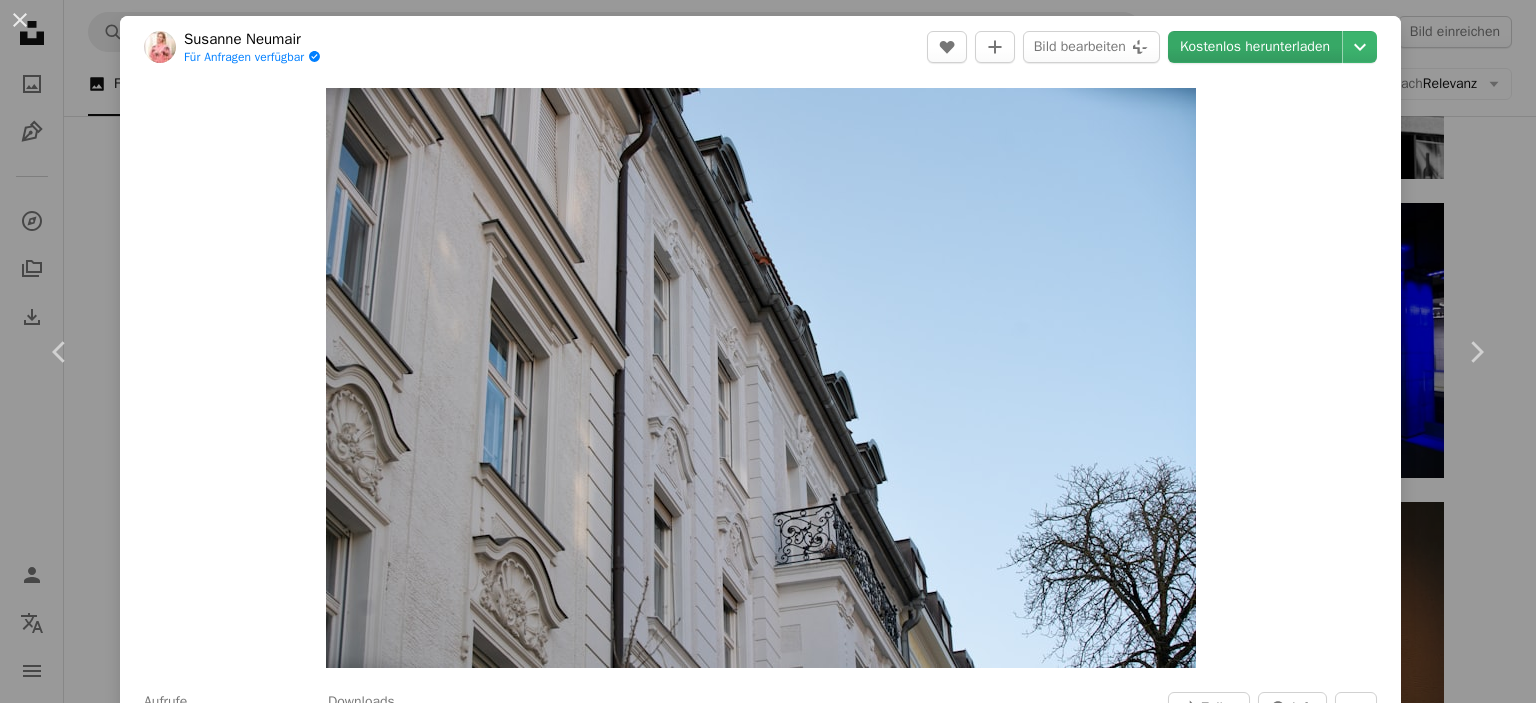 click on "Kostenlos herunterladen" at bounding box center [1255, 47] 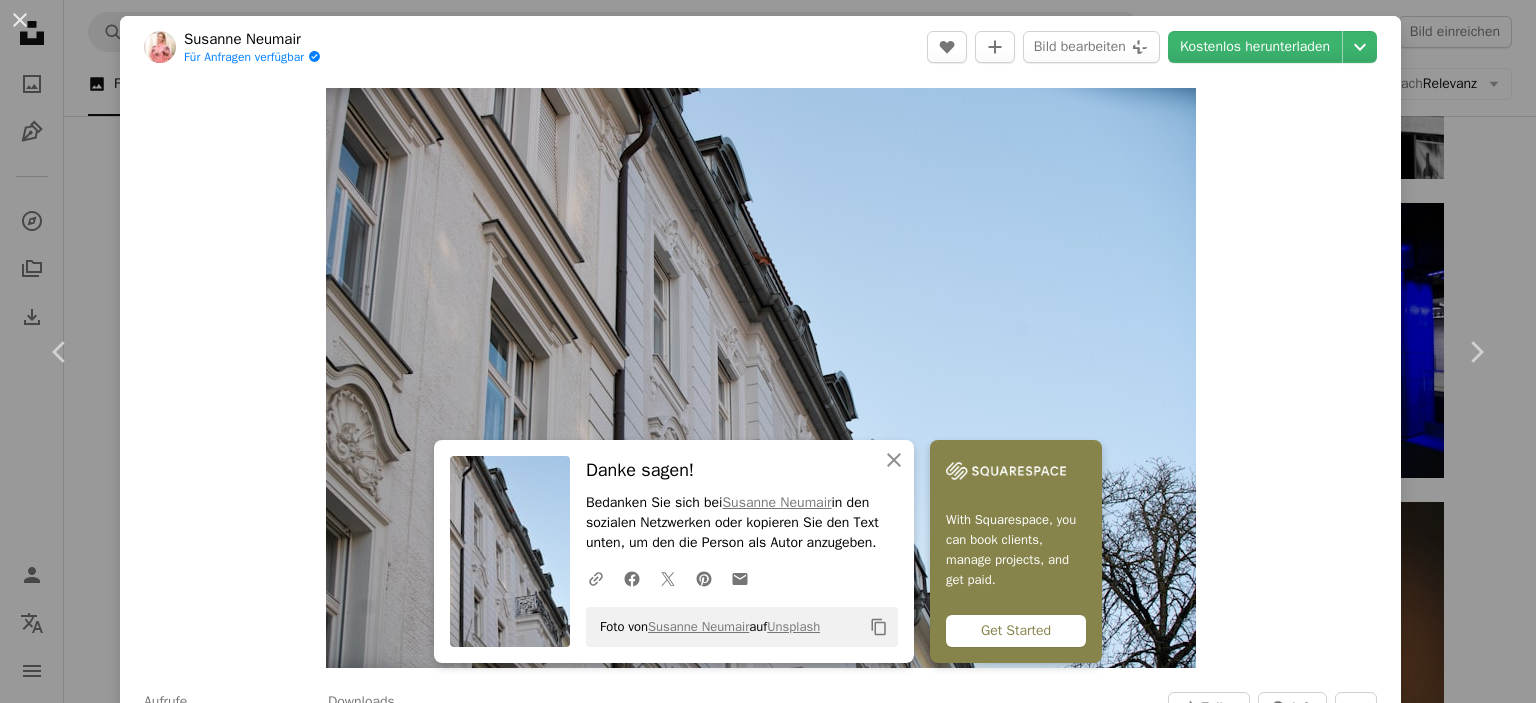 click on "Danke sagen! Bedanken Sie sich bei [FIRST] [LAST] in den sozialen Netzwerken oder kopieren Sie den Text unten, um den die Person als Autor anzugeben. A URL sharing icon (chains) Facebook icon X (formerly Twitter) icon Pinterest icon An envelope Foto von [FIRST] [LAST] auf Unsplash
Copy content With Squarespace, you can book clients, manage projects, and get paid. Get Started [FIRST] [LAST] Für Anfragen verfügbar A checkmark inside of a circle A heart A plus sign Bild bearbeiten   Plus sign for Unsplash+ Kostenlos herunterladen Chevron down Zoom in Aufrufe 238.854 Downloads 2.293 A forward-right arrow Teilen Info icon Info More Actions A map marker [CITY], [COUNTRY] Calendar outlined Veröffentlicht am  24. Februar 2021 Safety Kostenlos zu verwenden im Rahmen der  Unsplash Lizenz Gebäude Haus Immobilien Balkon [CITY] Haus außen Altbau [STATE] [STATE] [STATE] Haus & Haus Himmel Balkon Immobilien blau Architektur Fenster Turm  |" at bounding box center (768, 351) 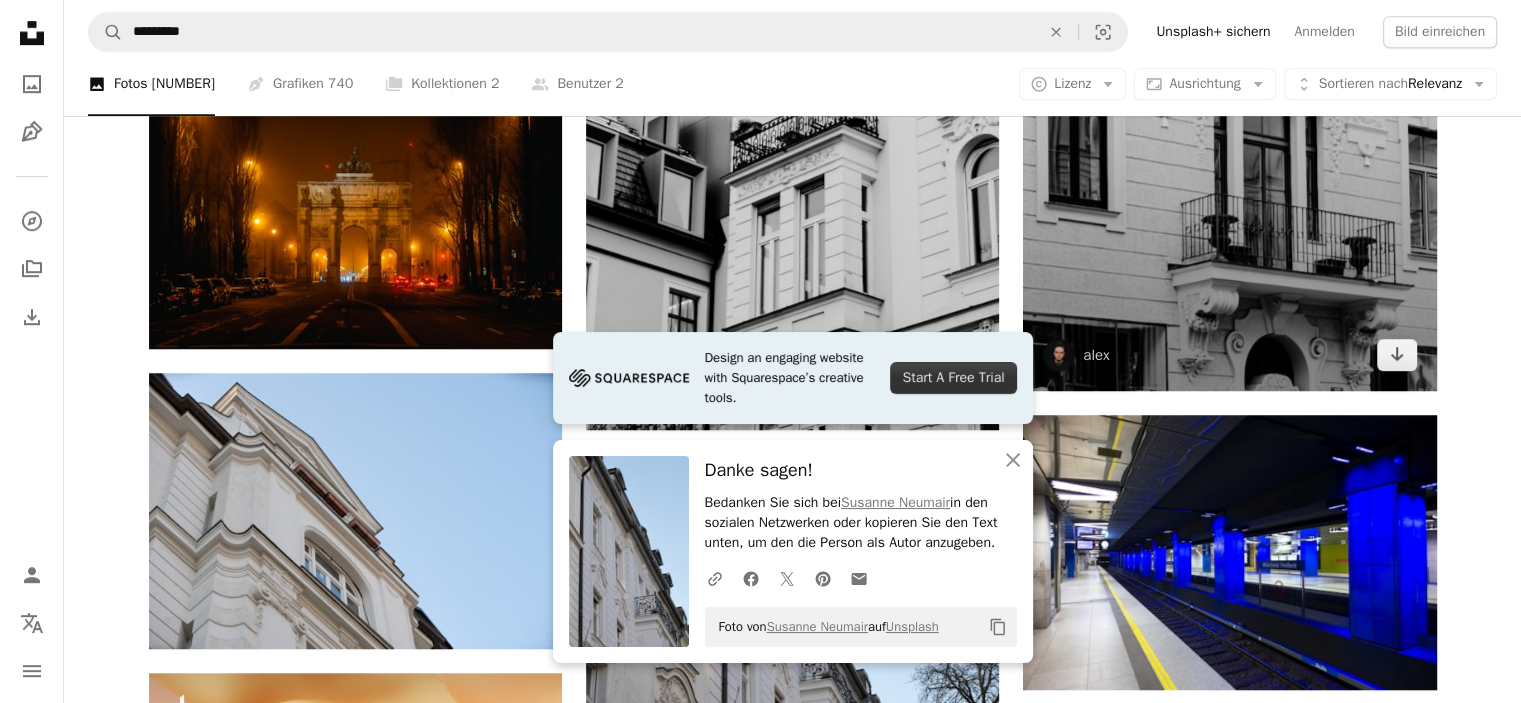 scroll, scrollTop: 1300, scrollLeft: 0, axis: vertical 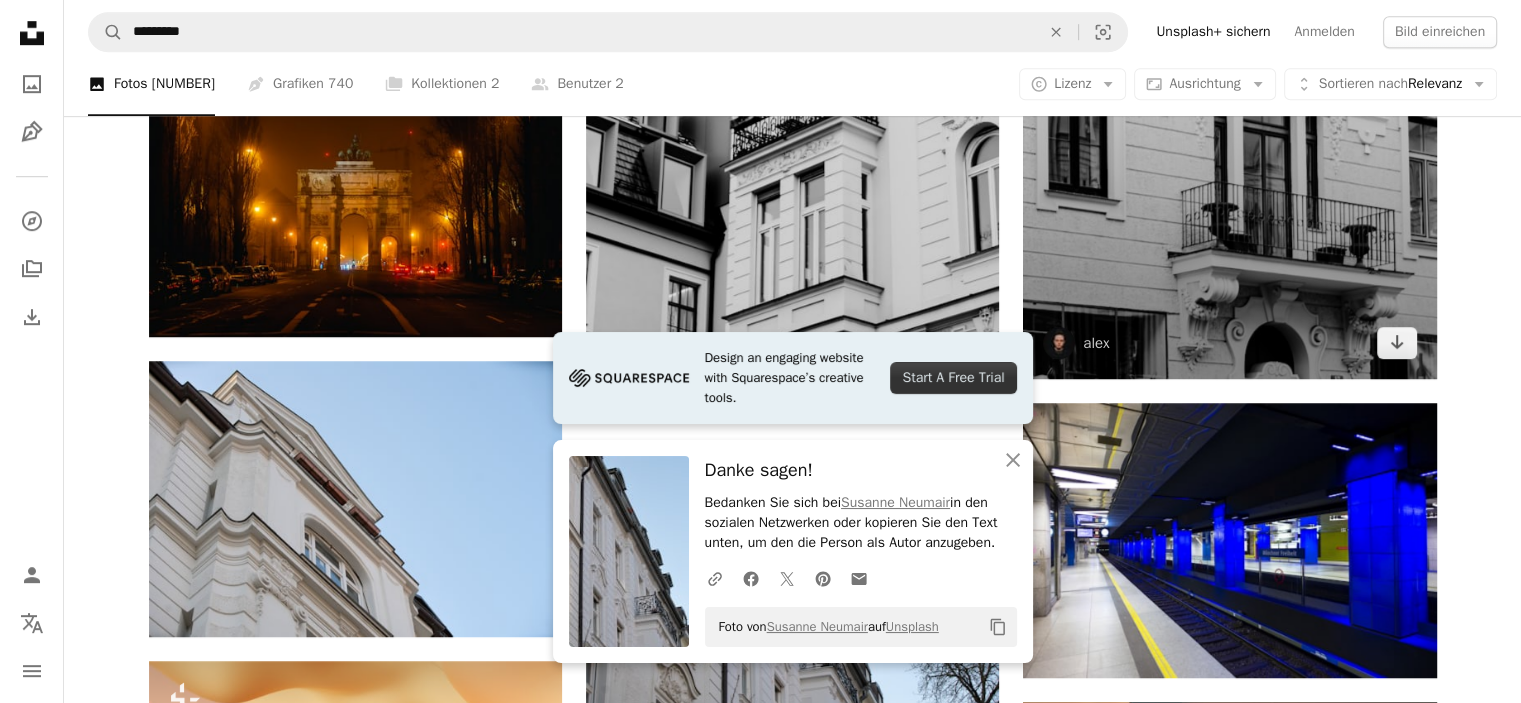 click at bounding box center (1229, 69) 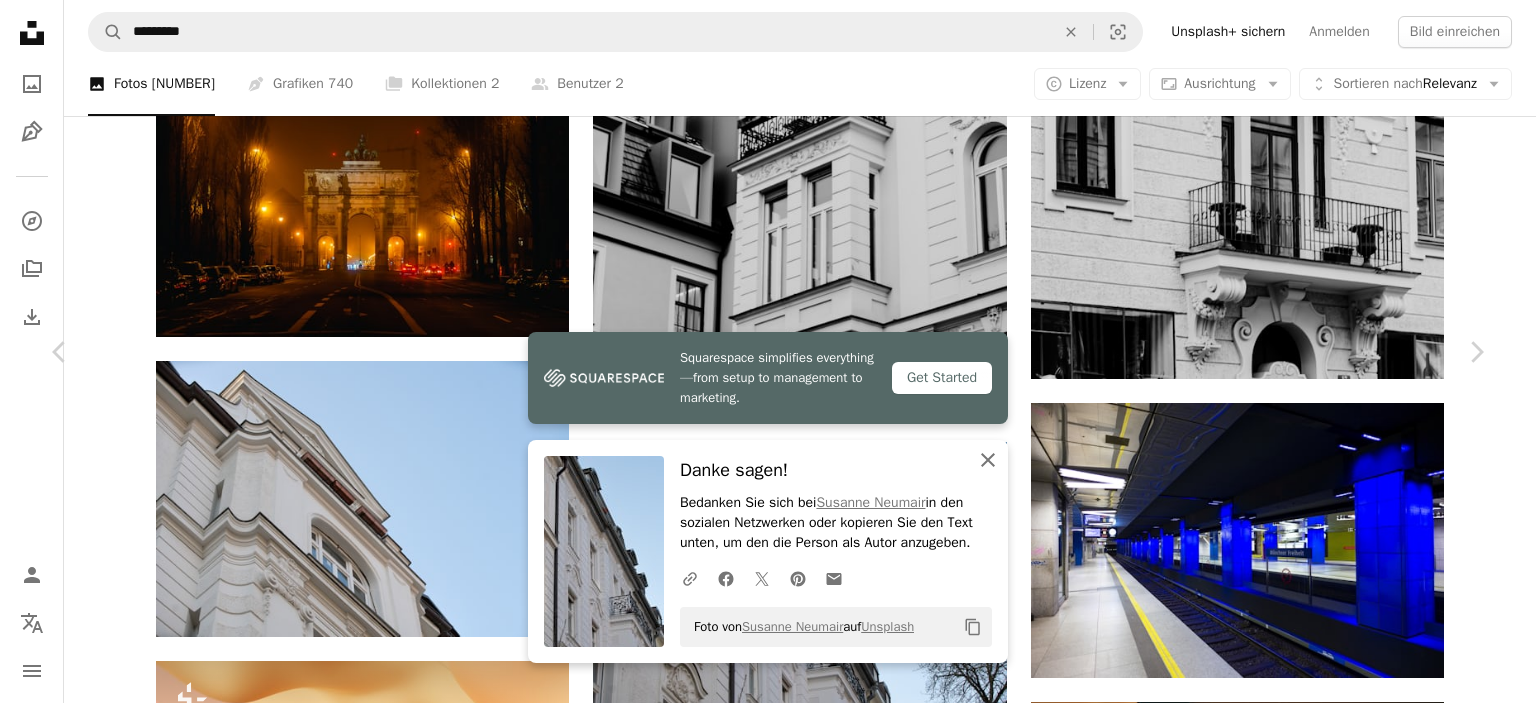 click on "An X shape" 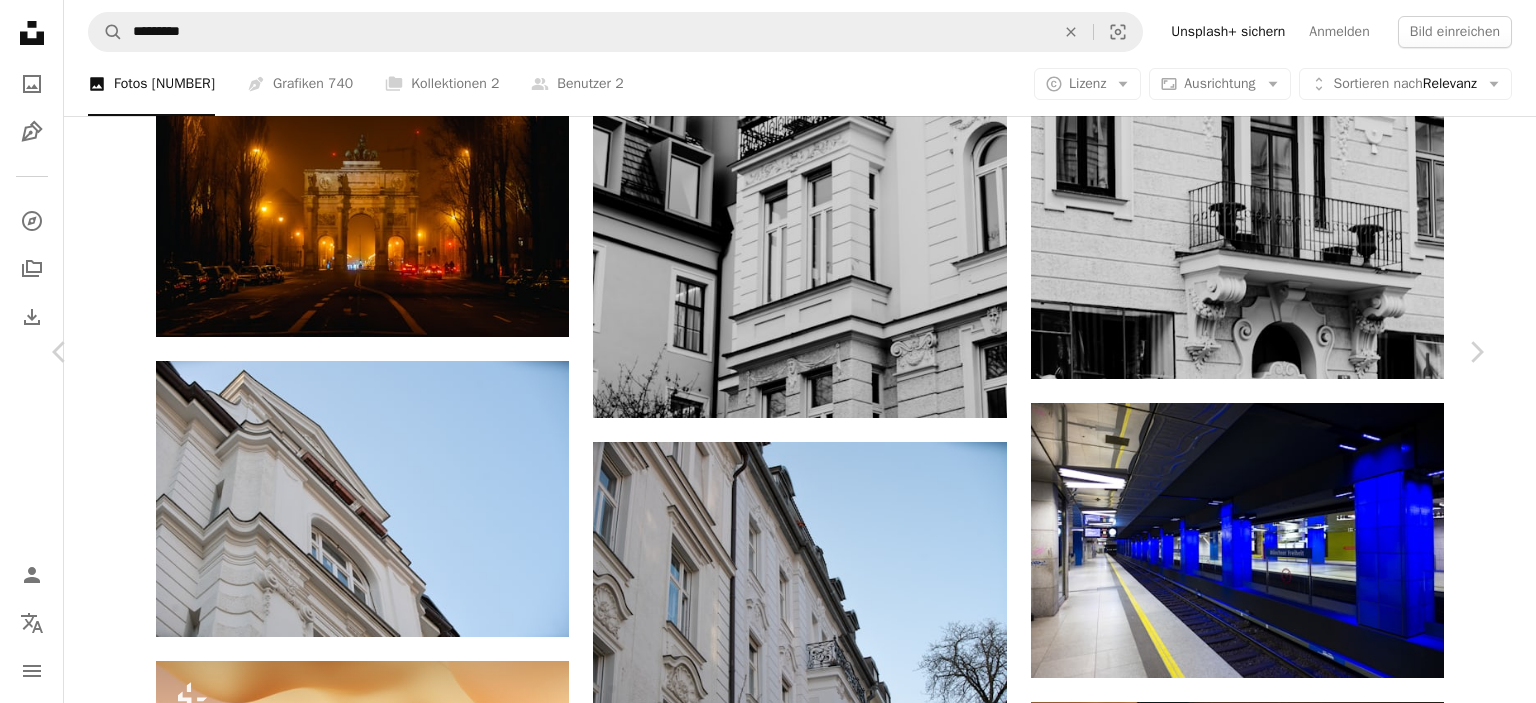 click on "An X shape" at bounding box center (20, 20) 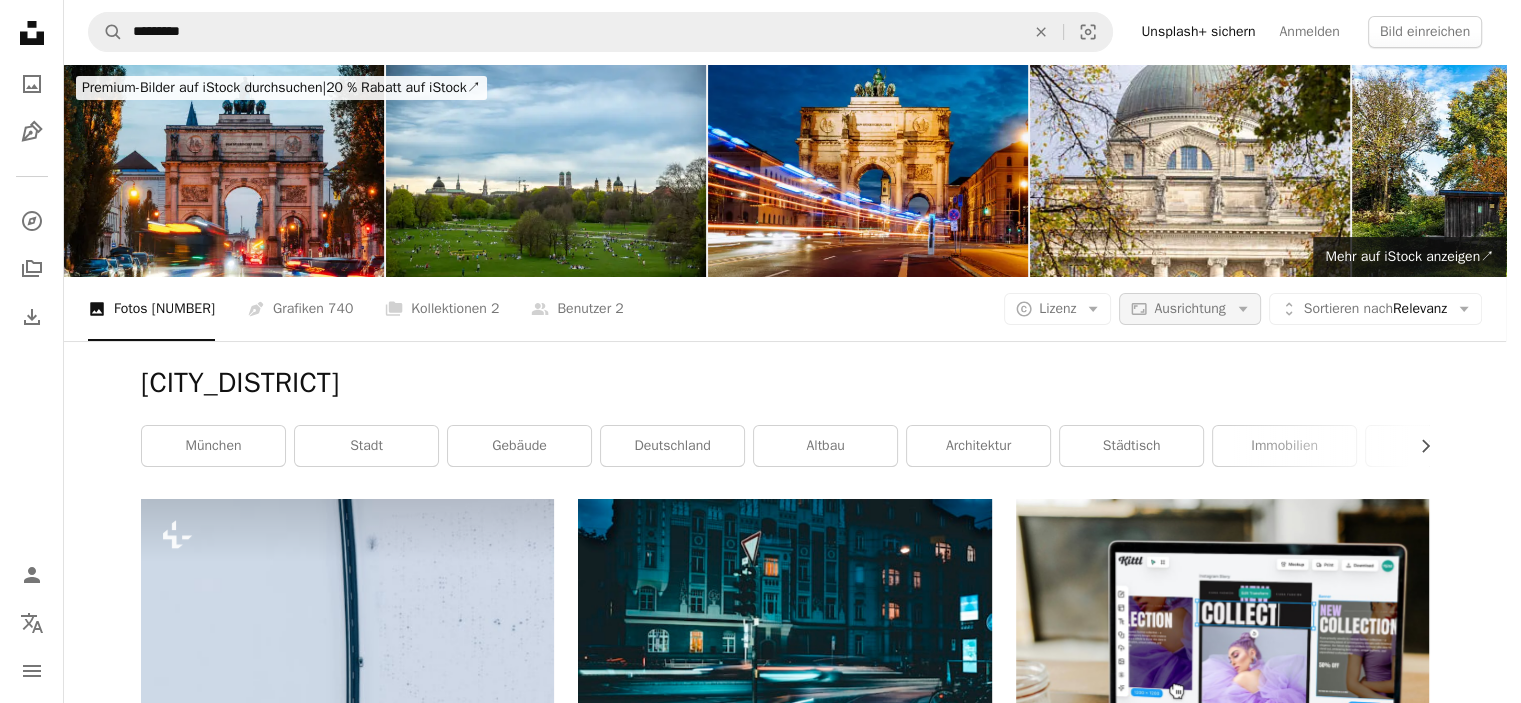 click on "Ausrichtung" at bounding box center [1189, 309] 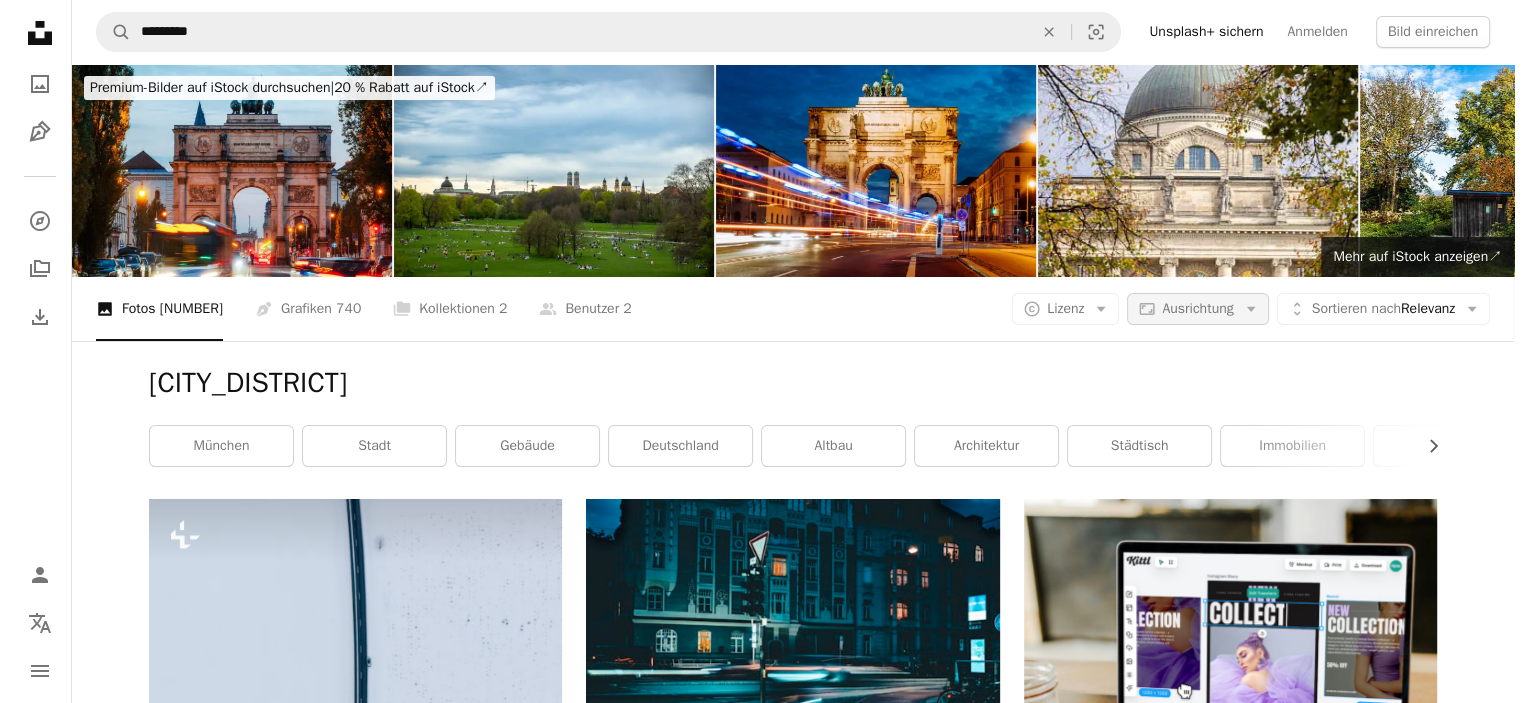 scroll, scrollTop: 0, scrollLeft: 0, axis: both 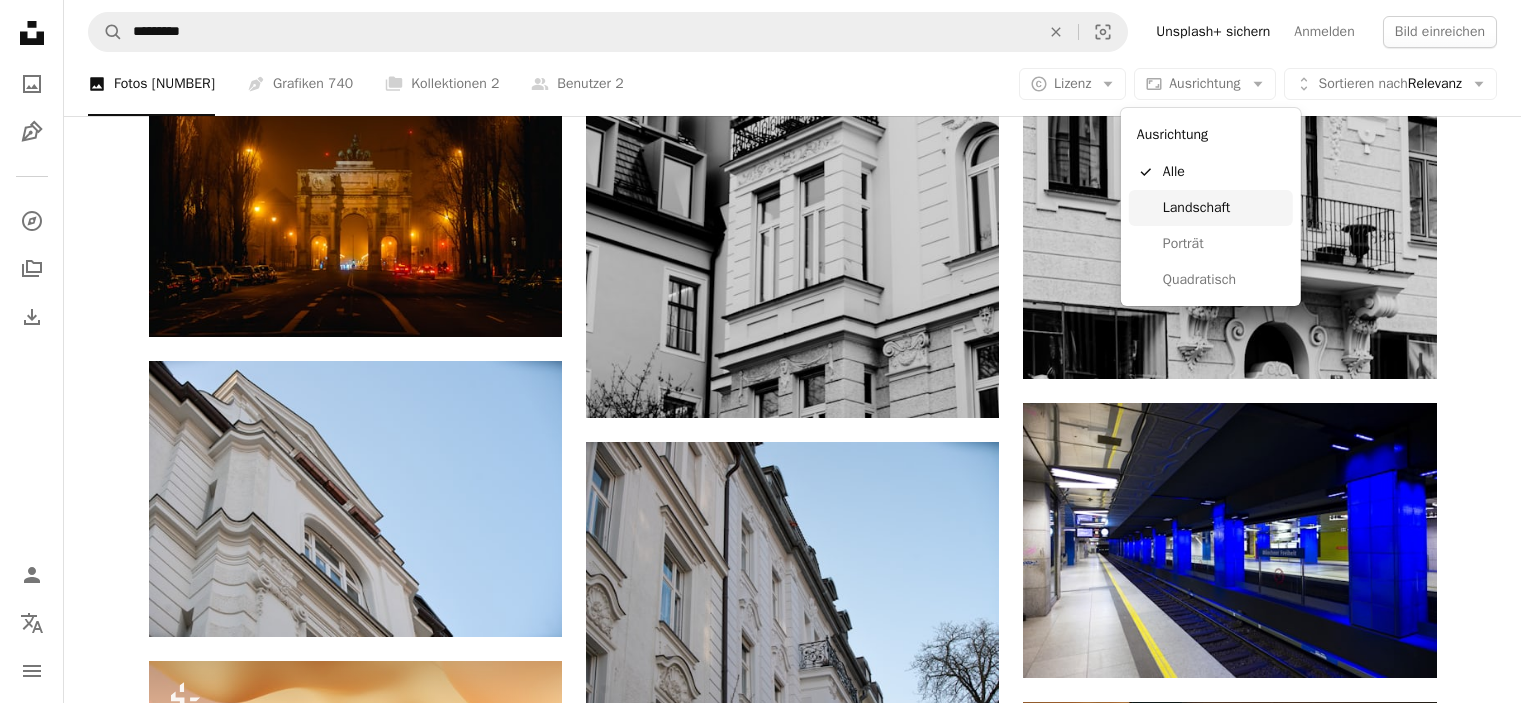 click on "Landschaft" at bounding box center (1224, 208) 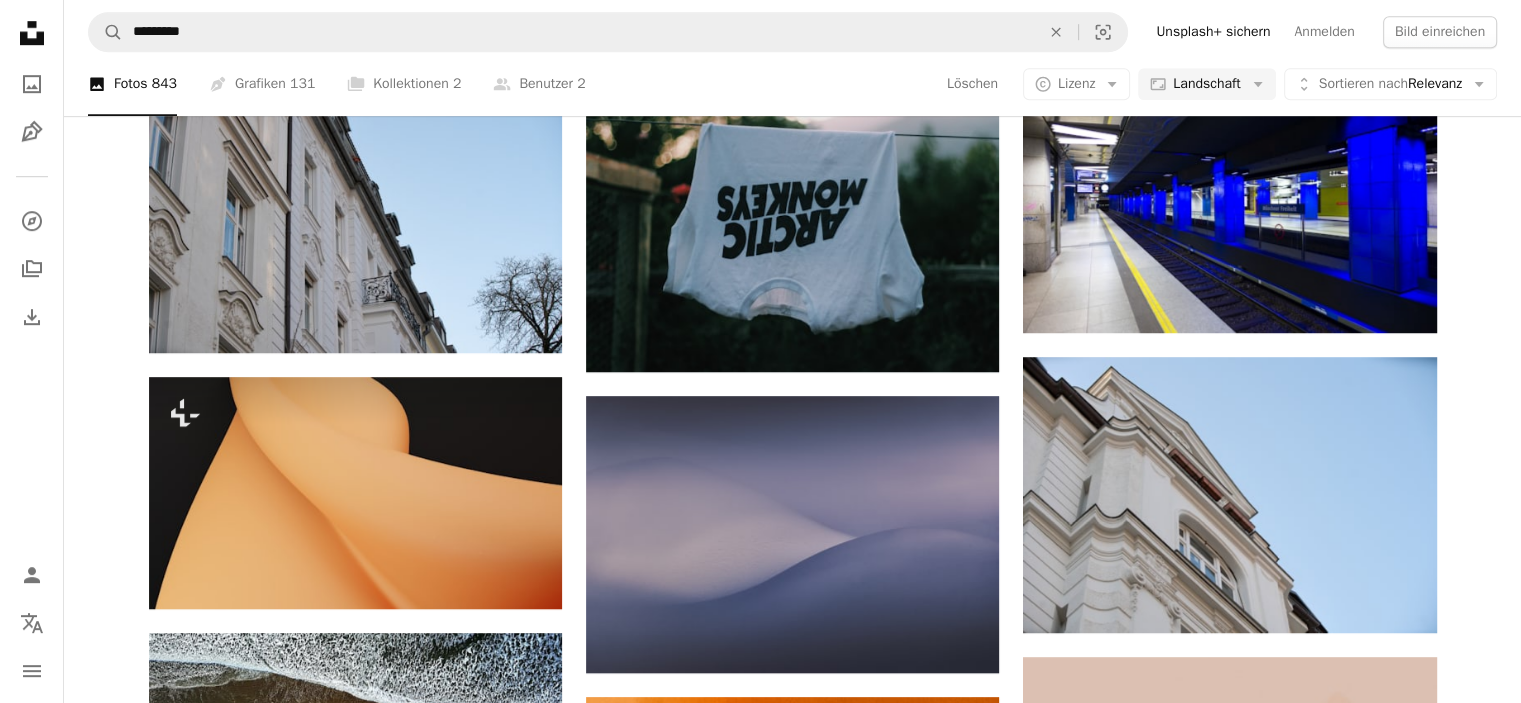 scroll, scrollTop: 200, scrollLeft: 0, axis: vertical 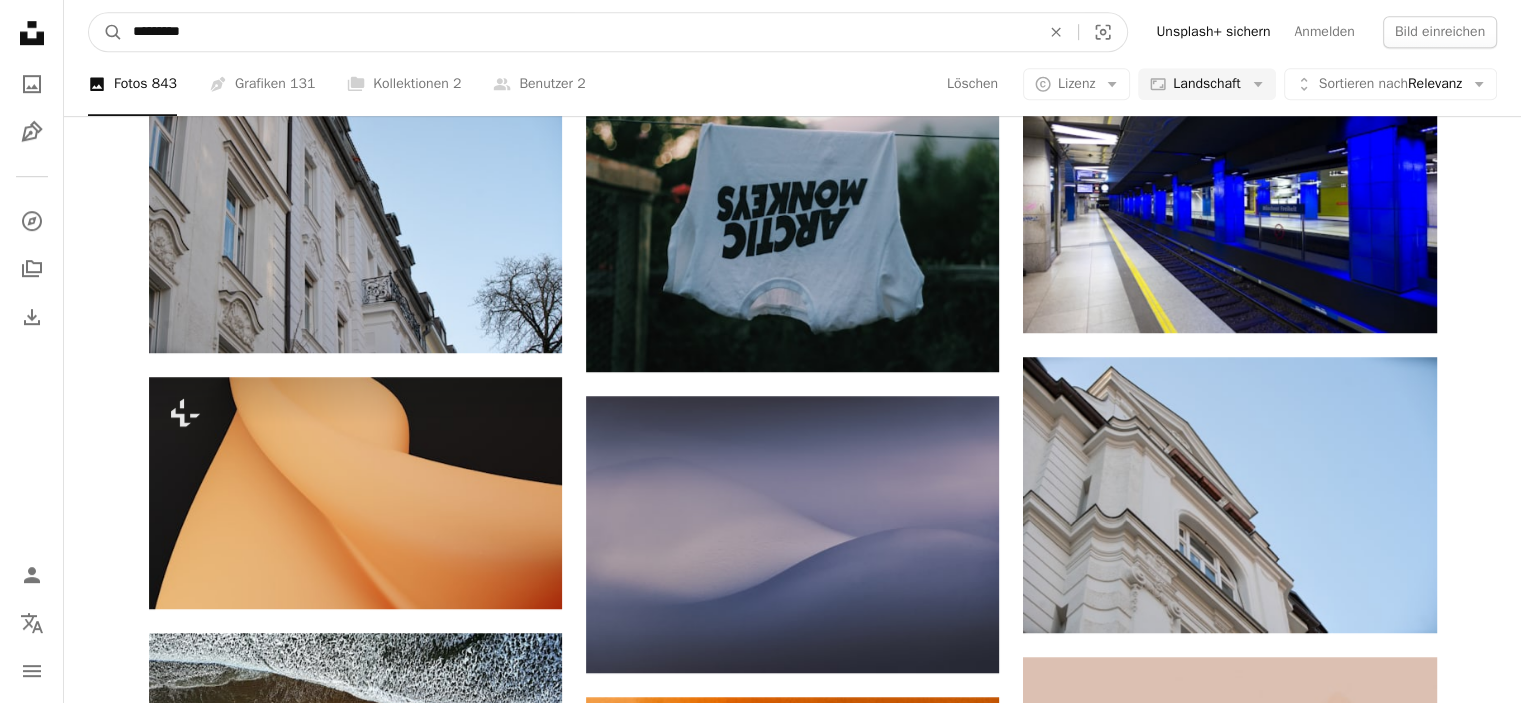 drag, startPoint x: 212, startPoint y: 39, endPoint x: 27, endPoint y: 29, distance: 185.27008 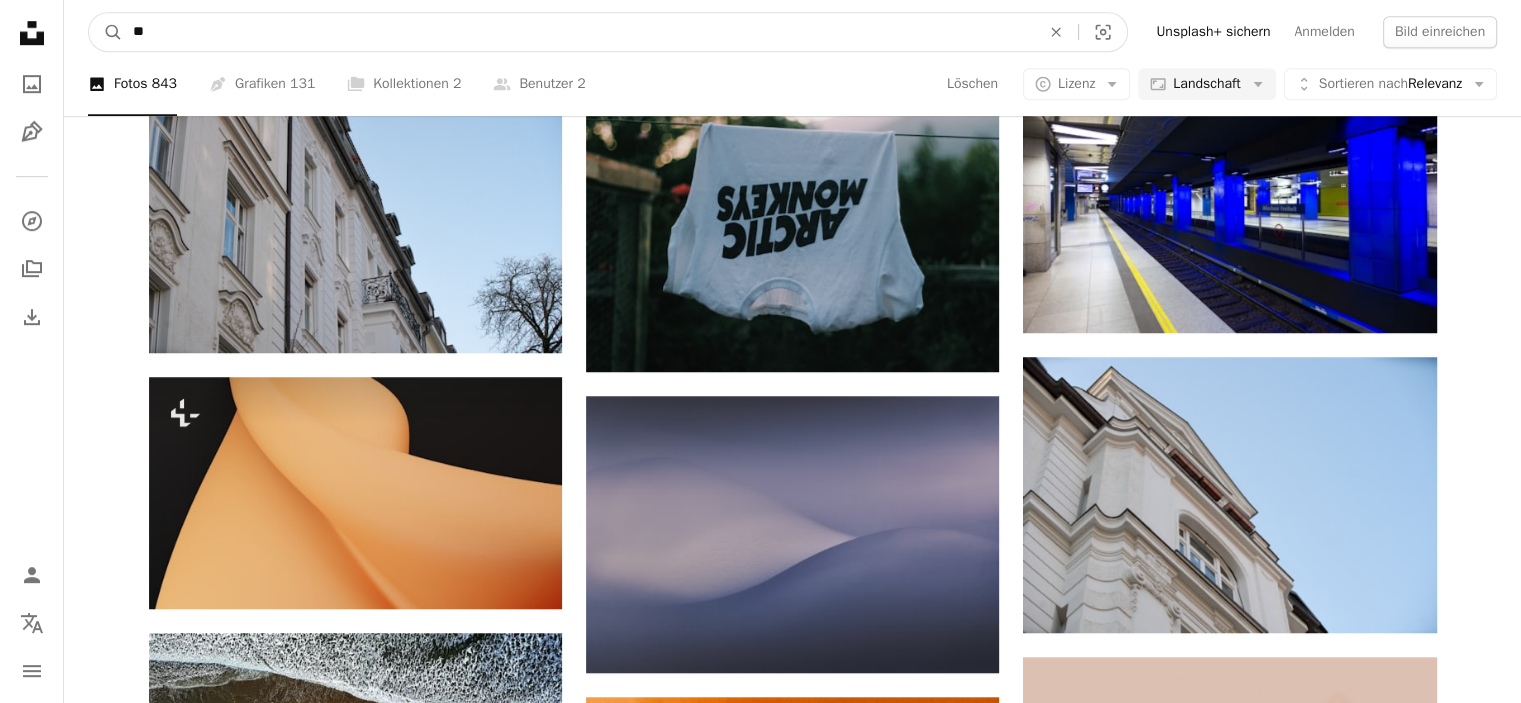 type on "*" 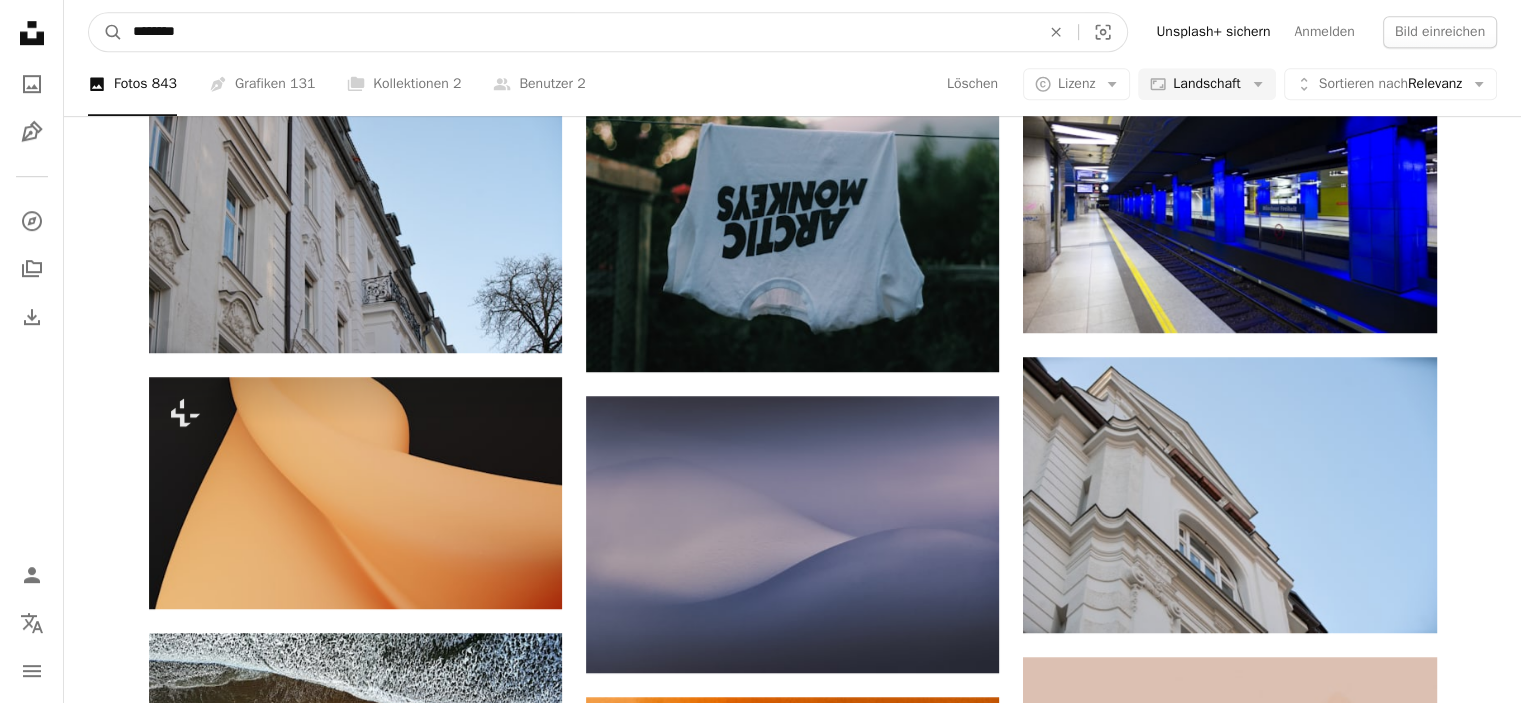 type on "*********" 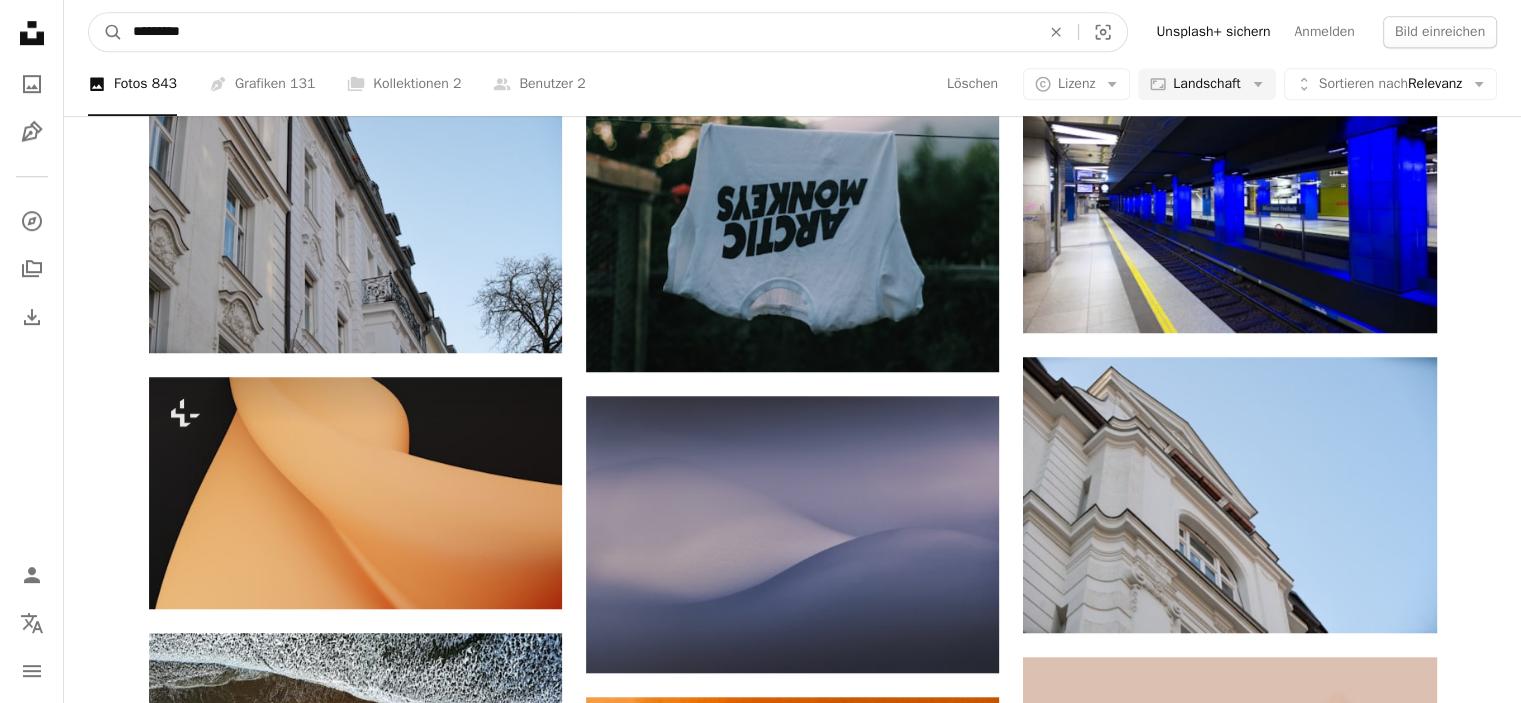 click on "A magnifying glass" at bounding box center [106, 32] 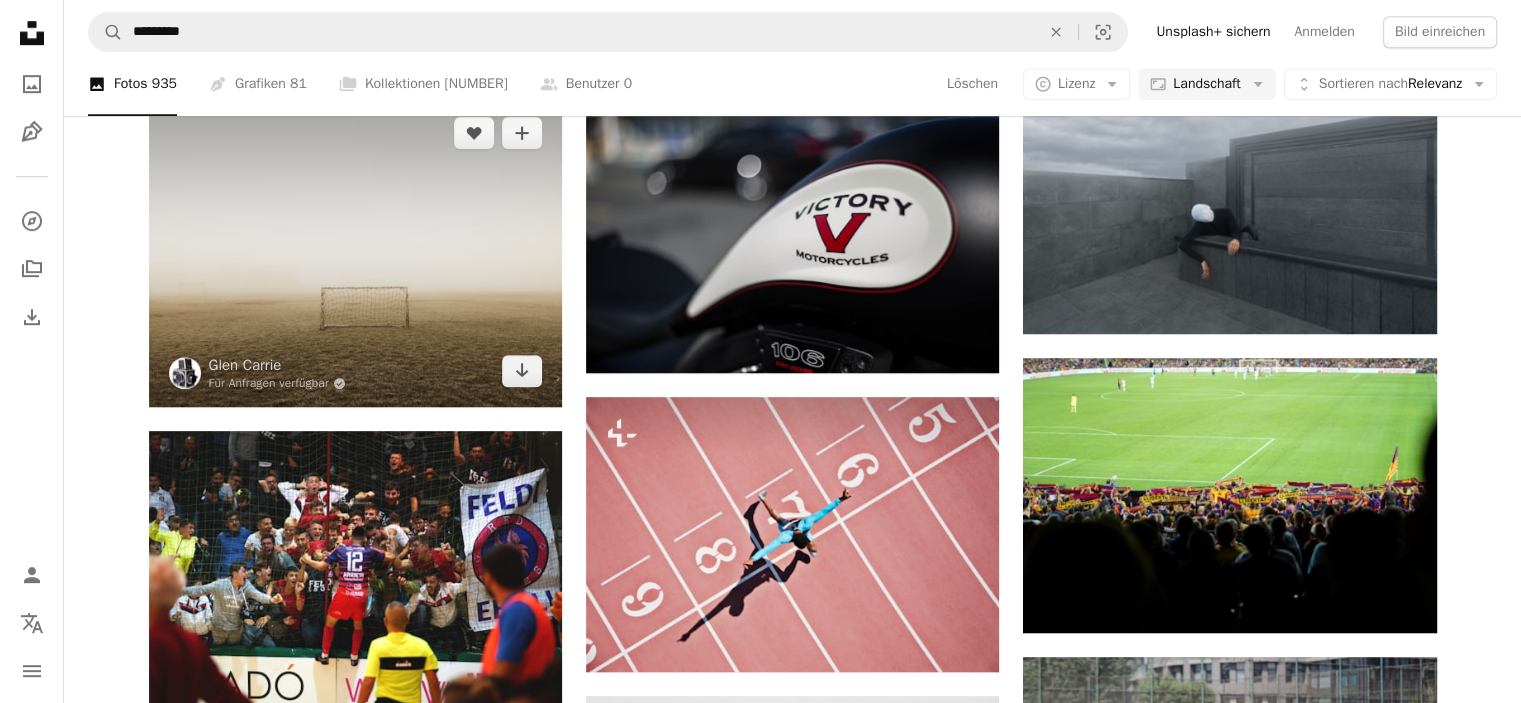 scroll, scrollTop: 1100, scrollLeft: 0, axis: vertical 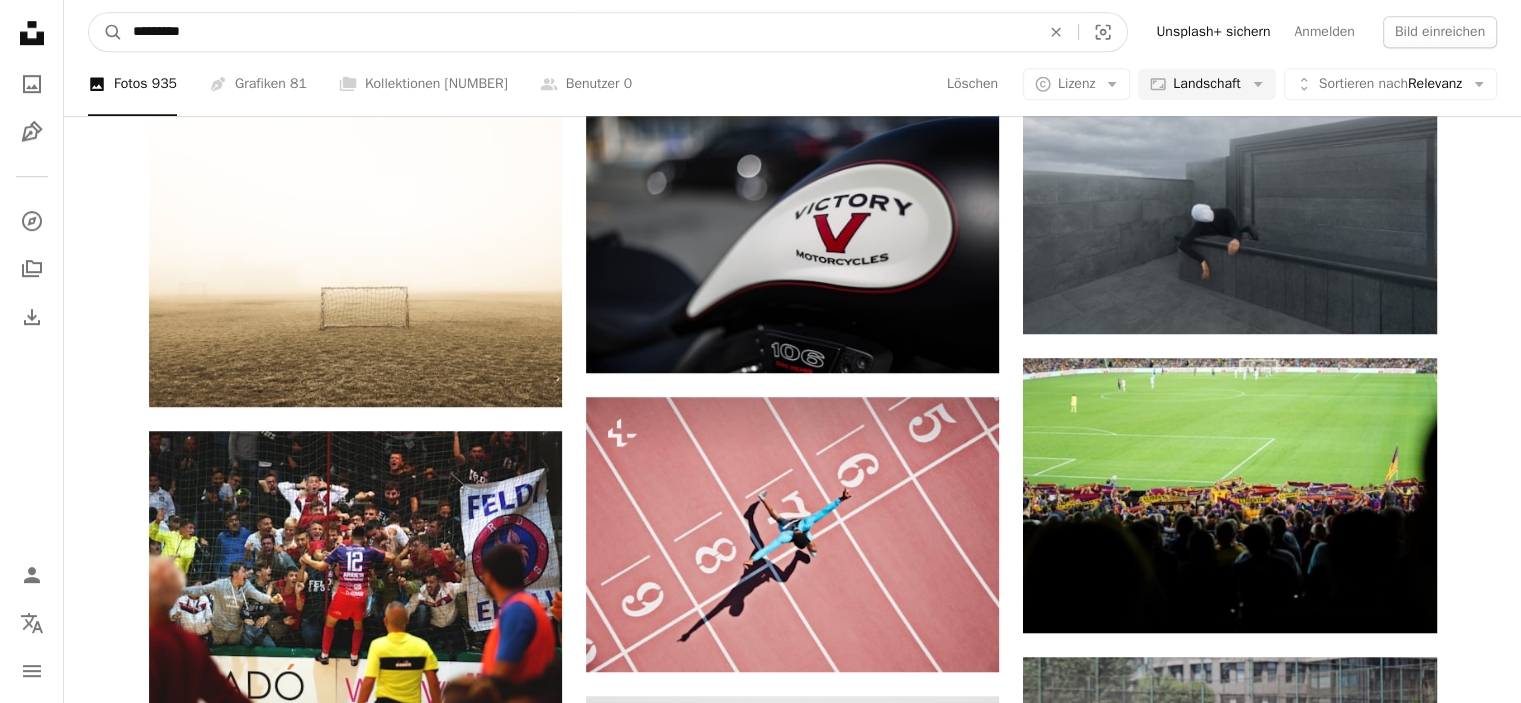 drag, startPoint x: 217, startPoint y: 35, endPoint x: 81, endPoint y: 36, distance: 136.00368 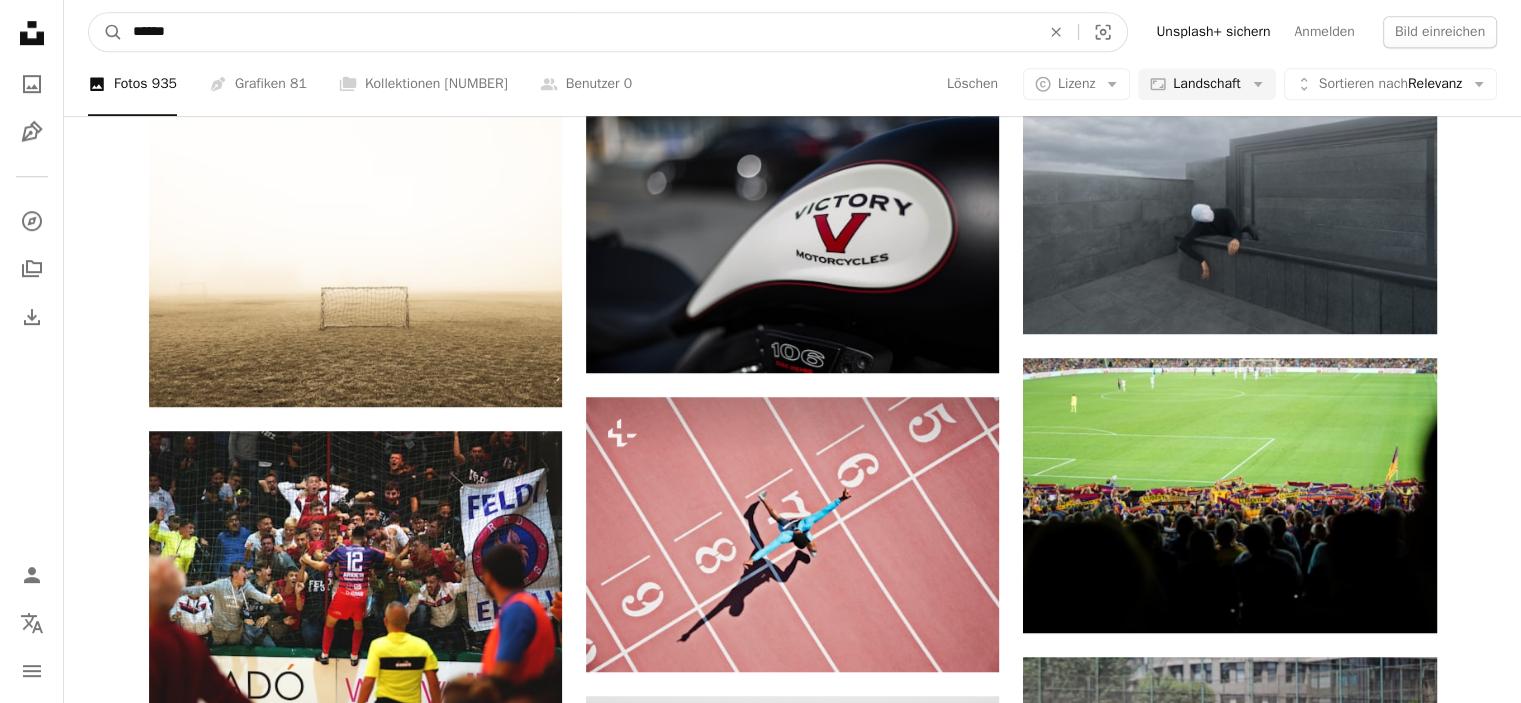 type on "*******" 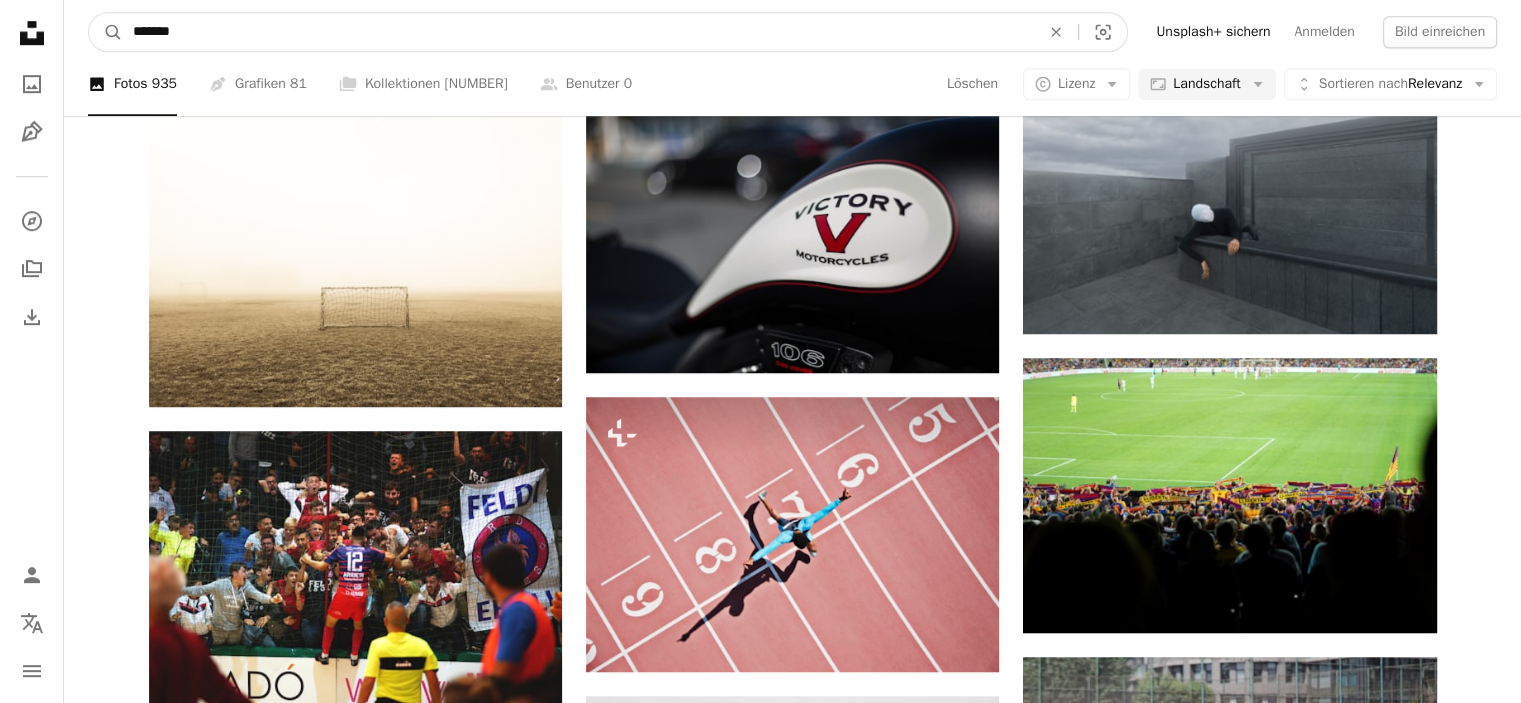 click on "A magnifying glass" at bounding box center [106, 32] 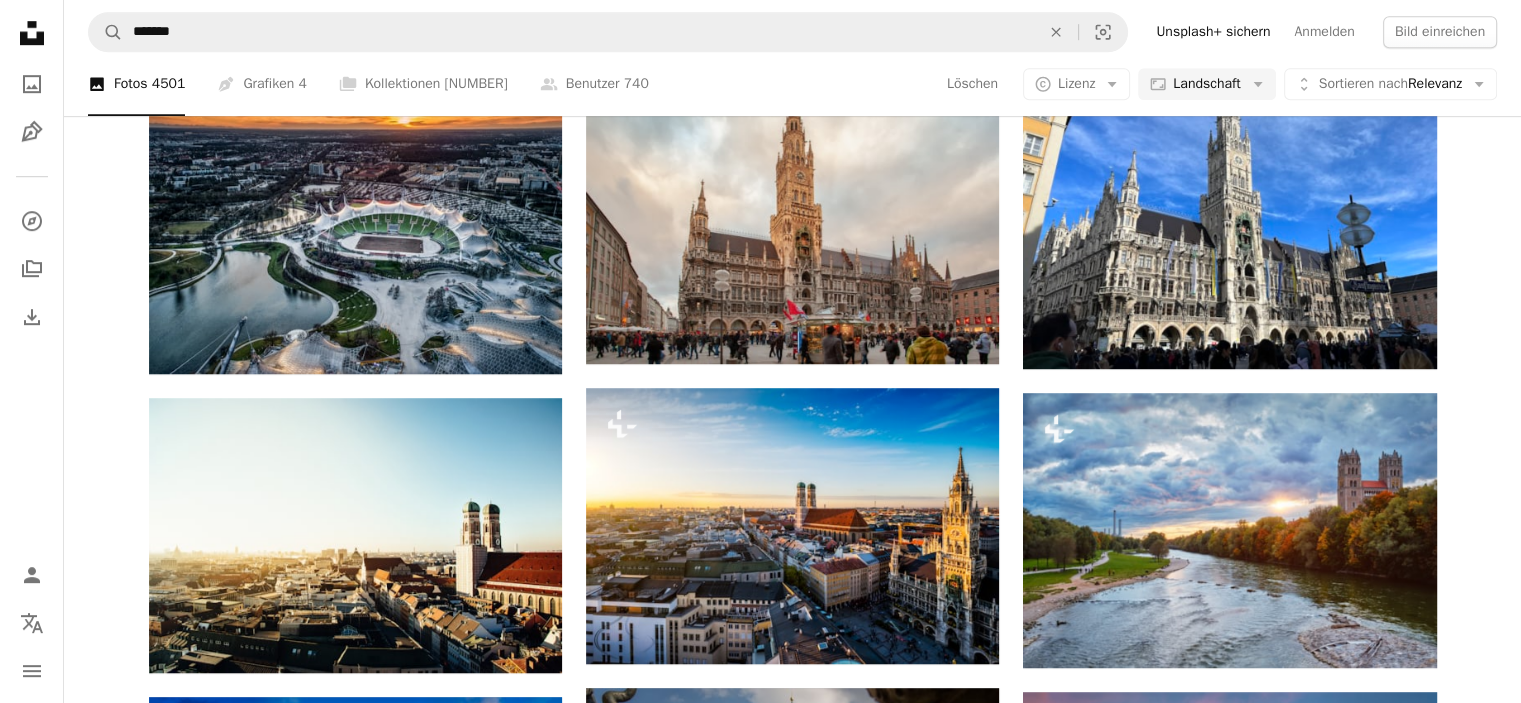 scroll, scrollTop: 2100, scrollLeft: 0, axis: vertical 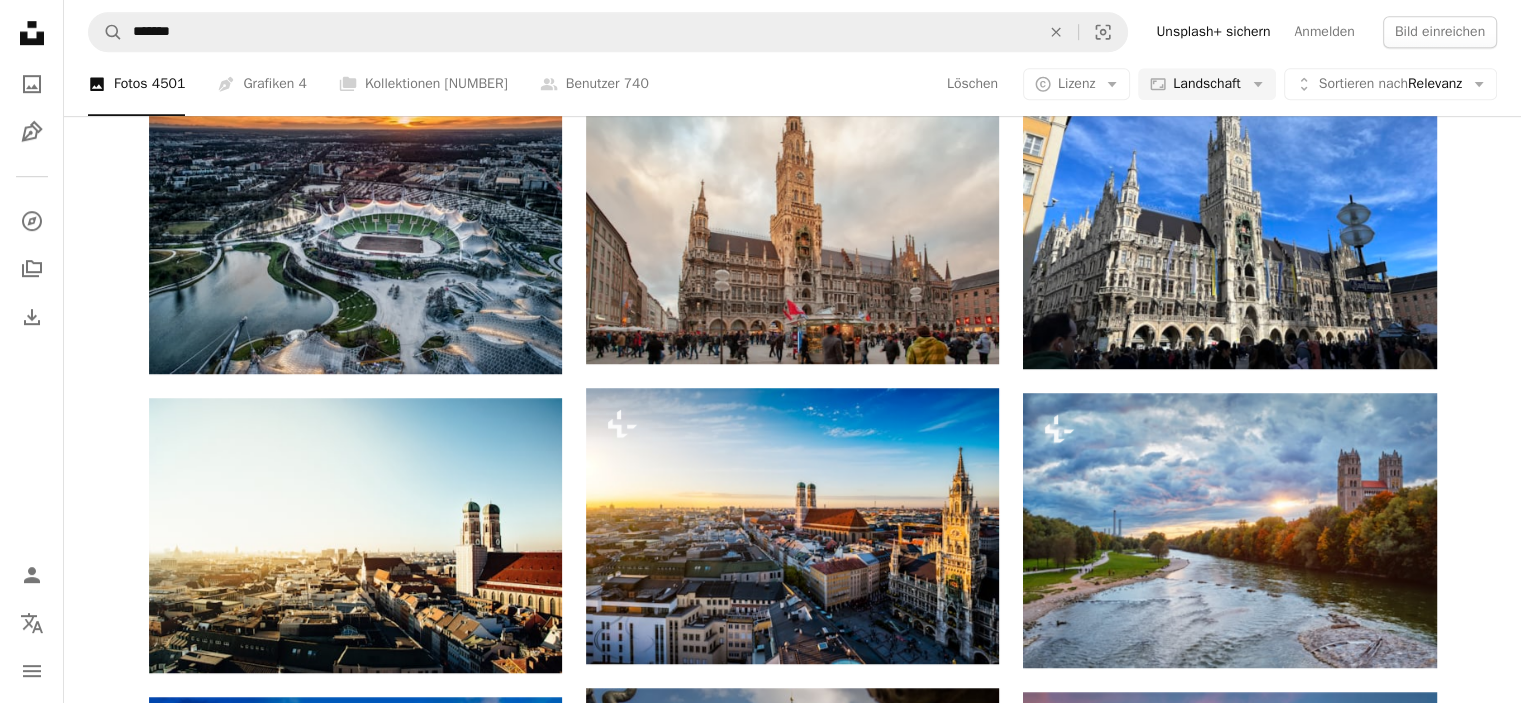 click on "Arrow pointing down" 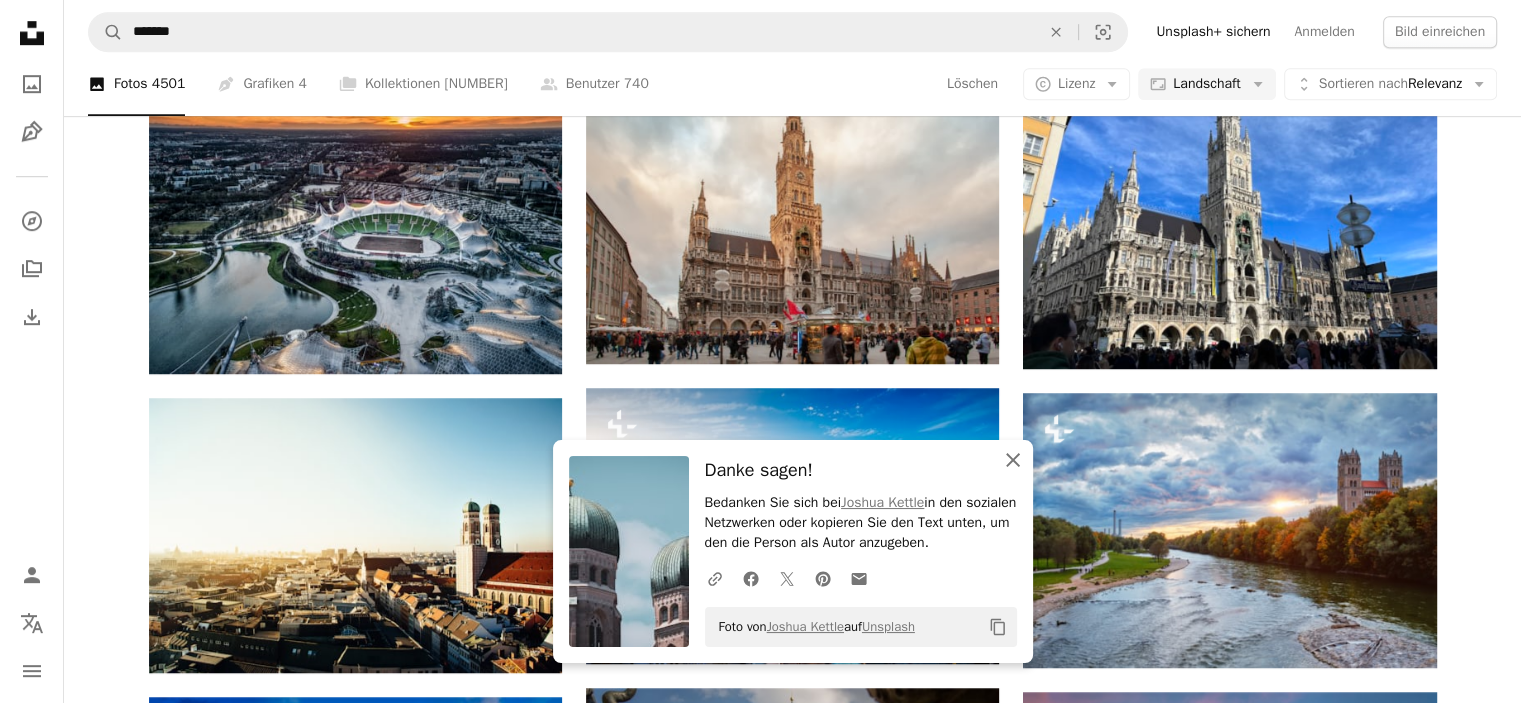 click on "An X shape" 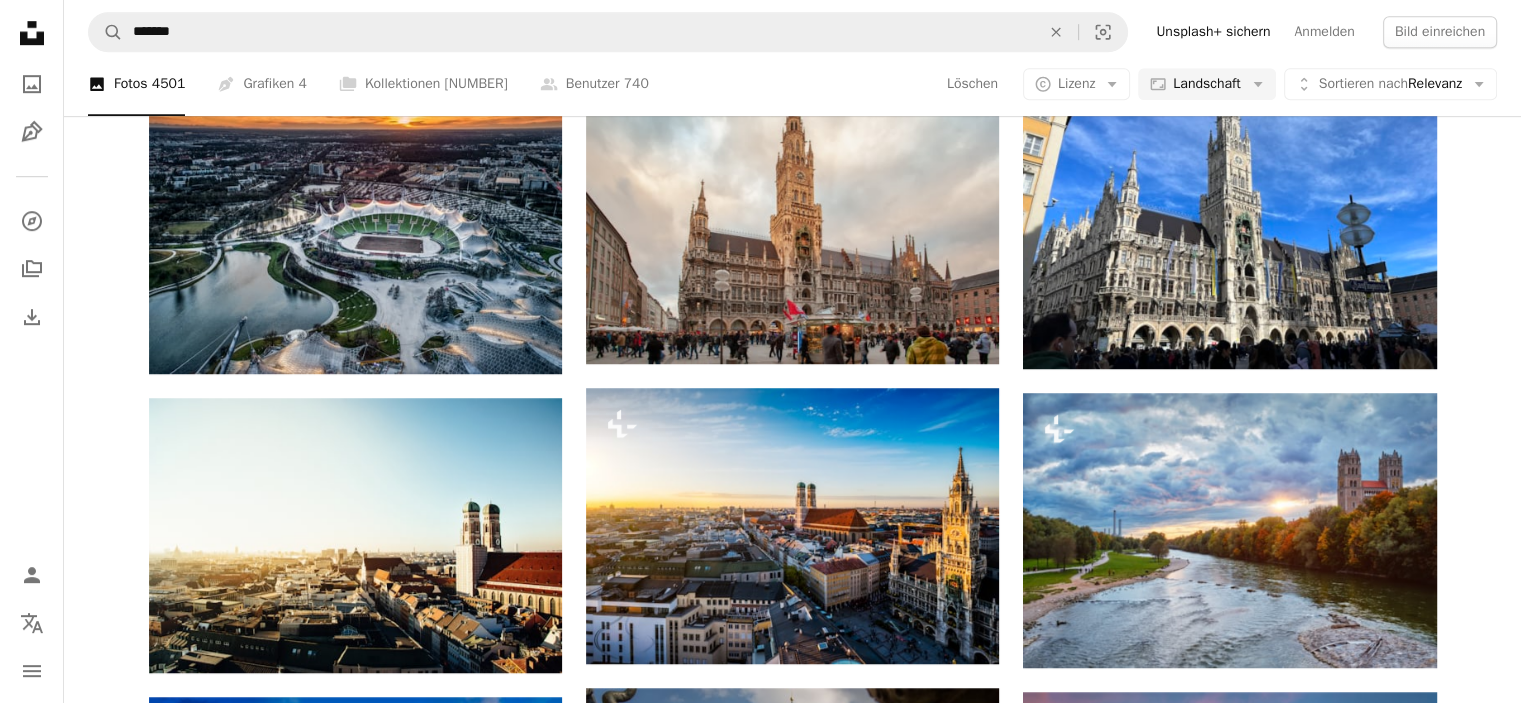 click on "Arrow pointing down" at bounding box center [959, 1226] 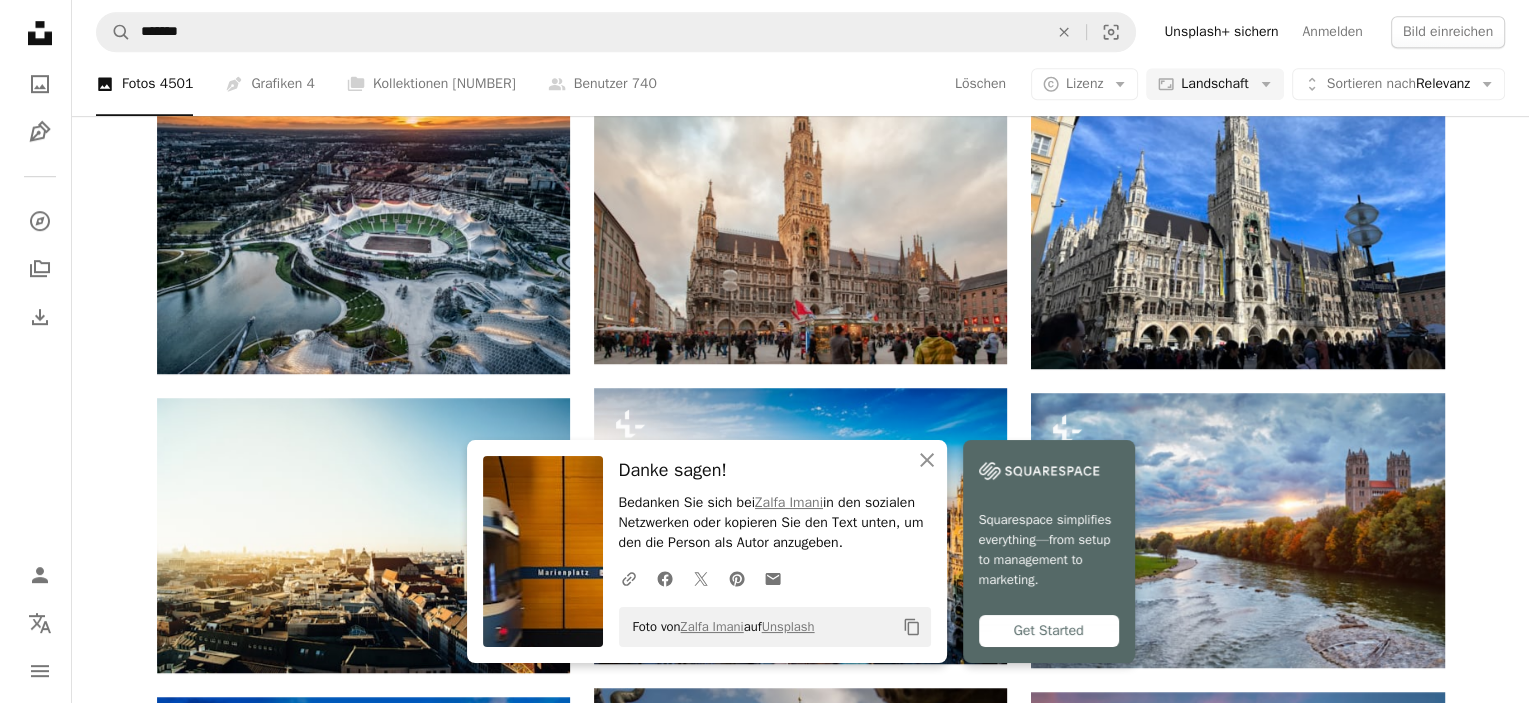 scroll, scrollTop: 1800, scrollLeft: 0, axis: vertical 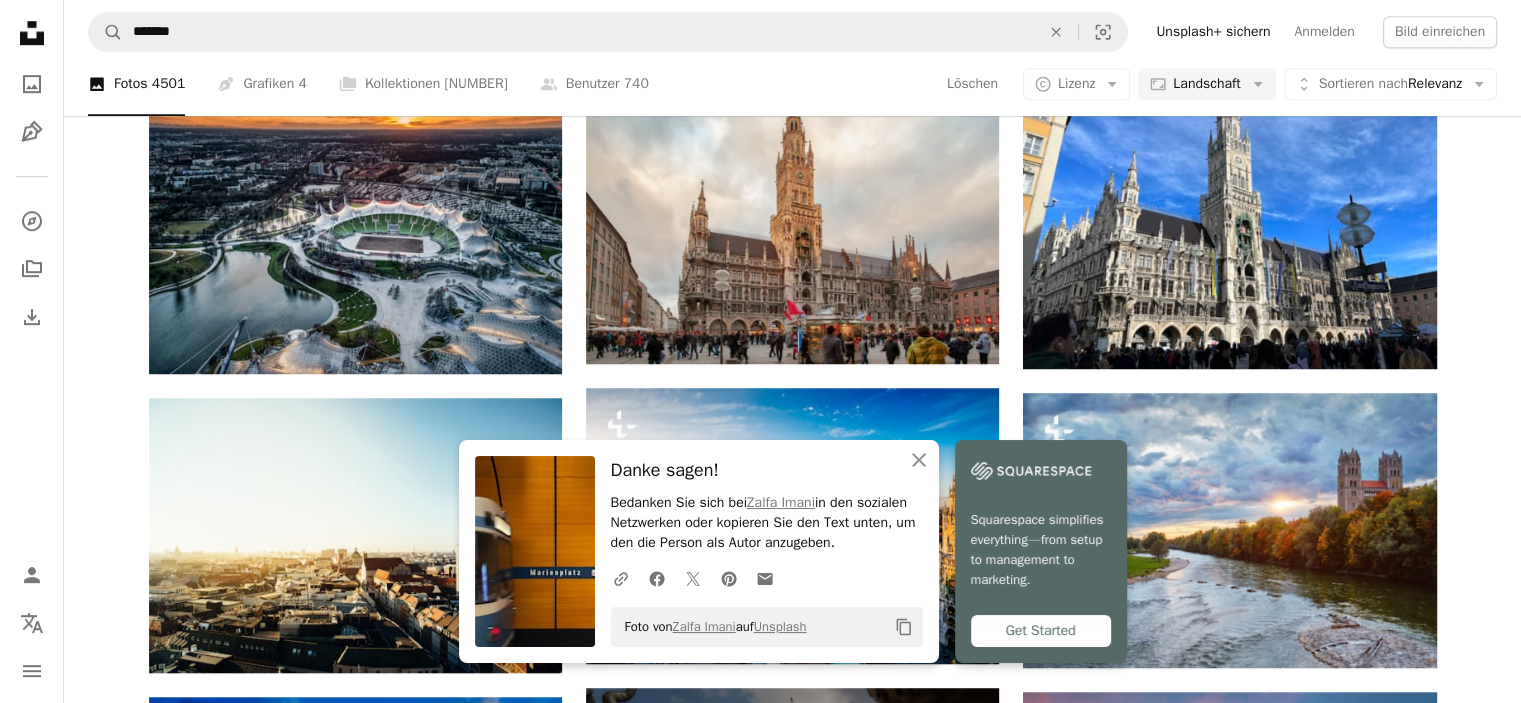 click at bounding box center (792, 825) 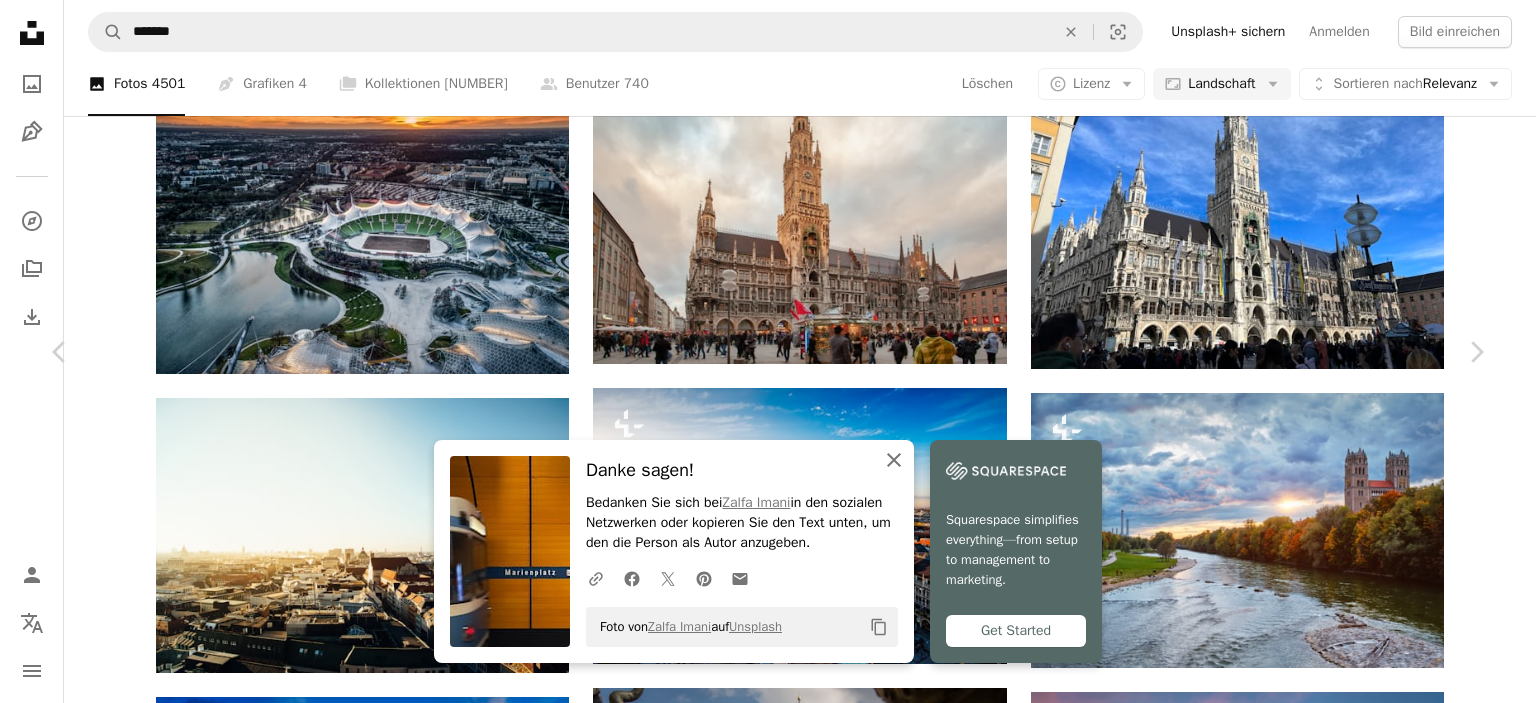 click 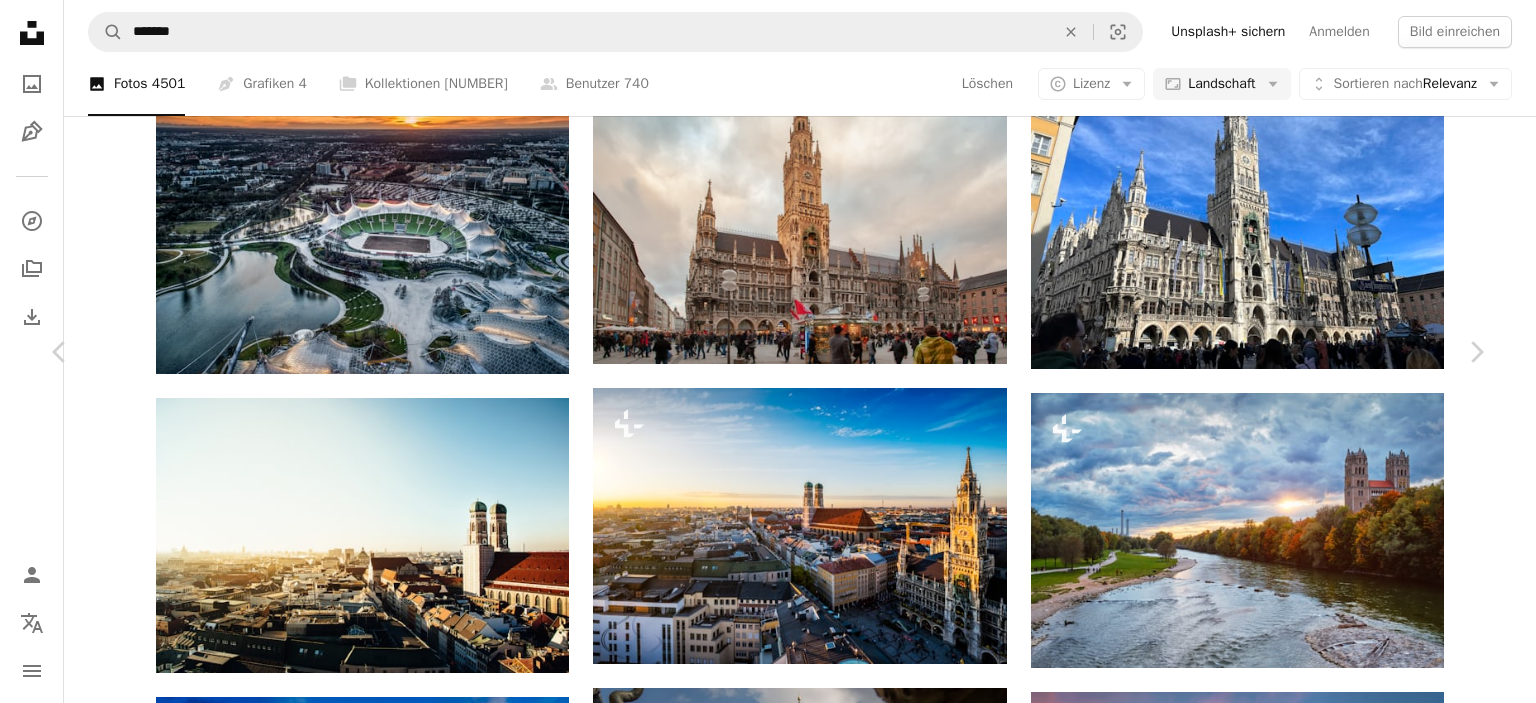 click at bounding box center [761, 5040] 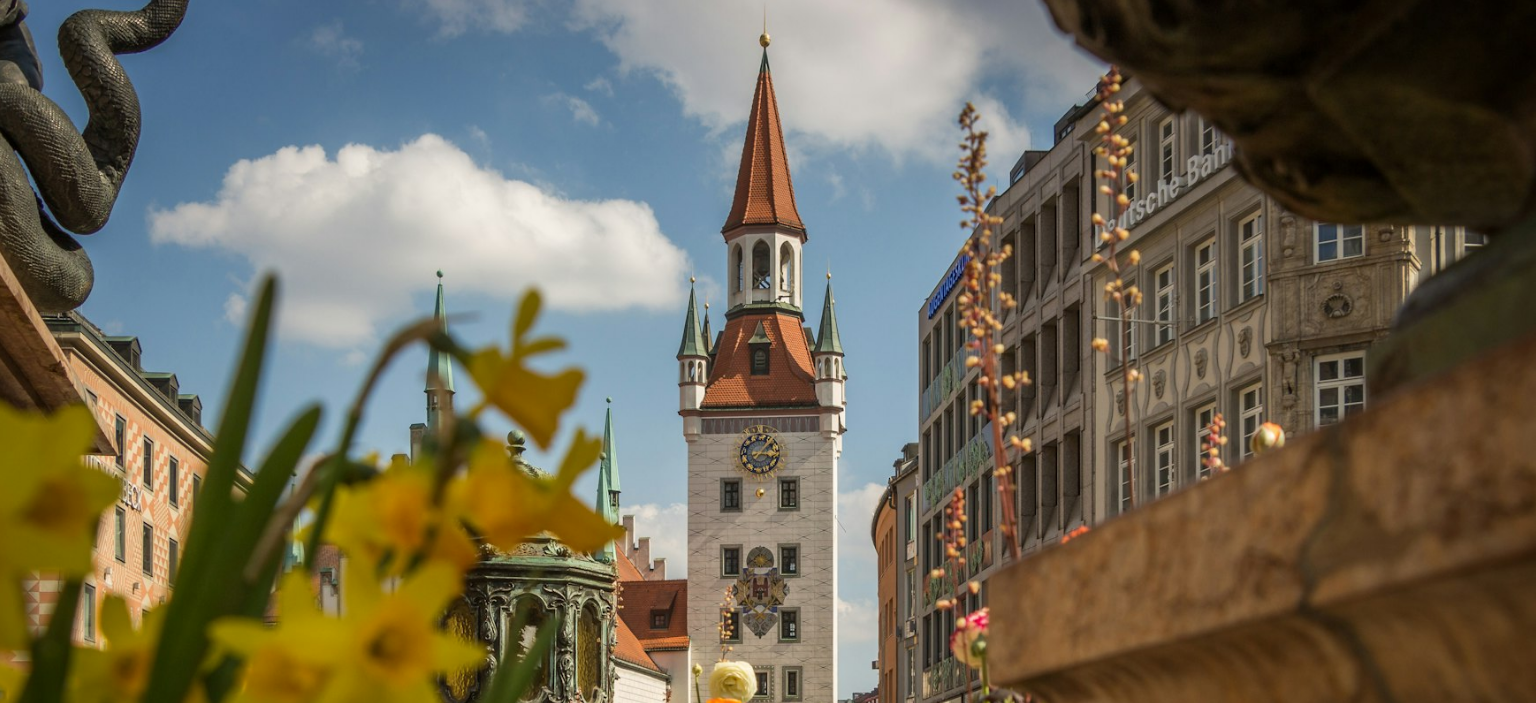 scroll, scrollTop: 3100, scrollLeft: 0, axis: vertical 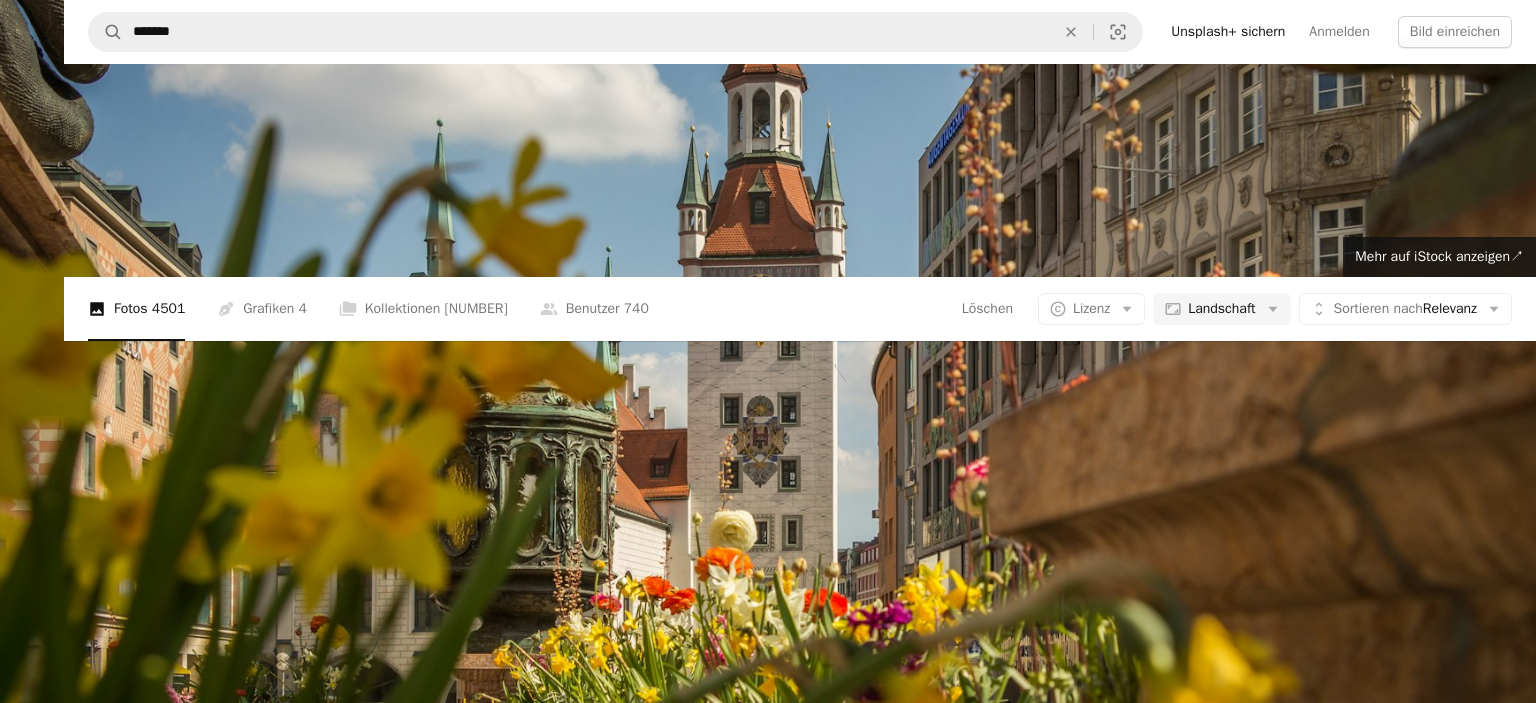 click at bounding box center [768, 360] 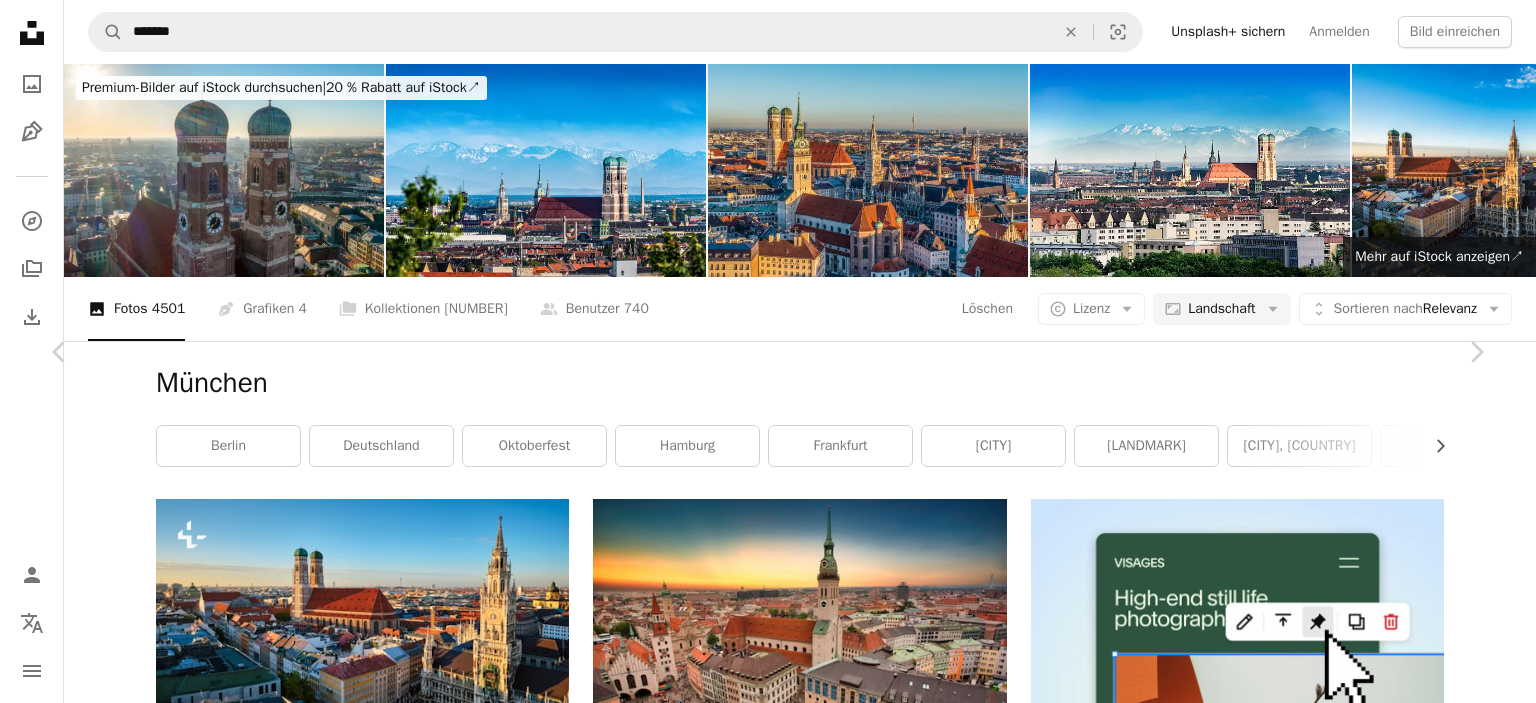 click on "Kostenlos herunterladen" at bounding box center (1255, 6009) 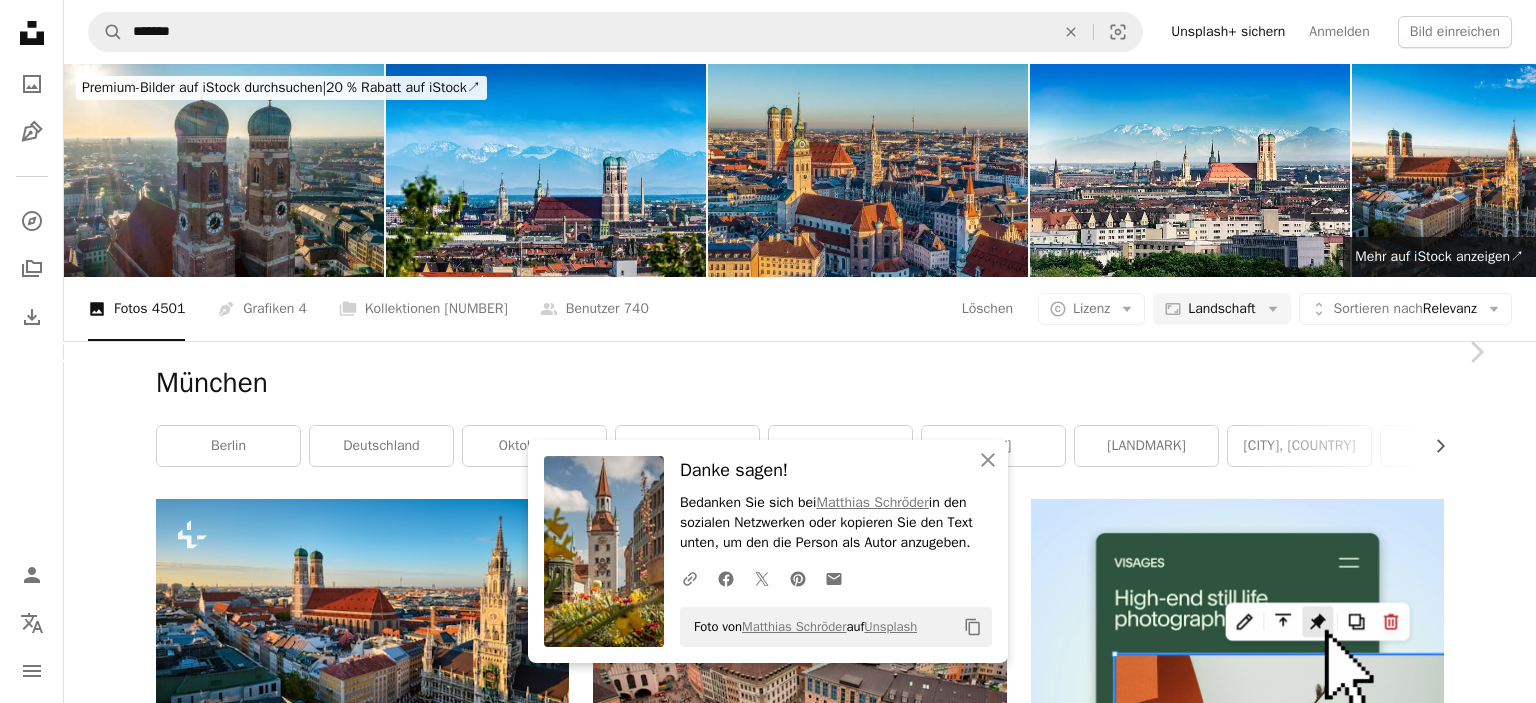 click on "Chevron left" 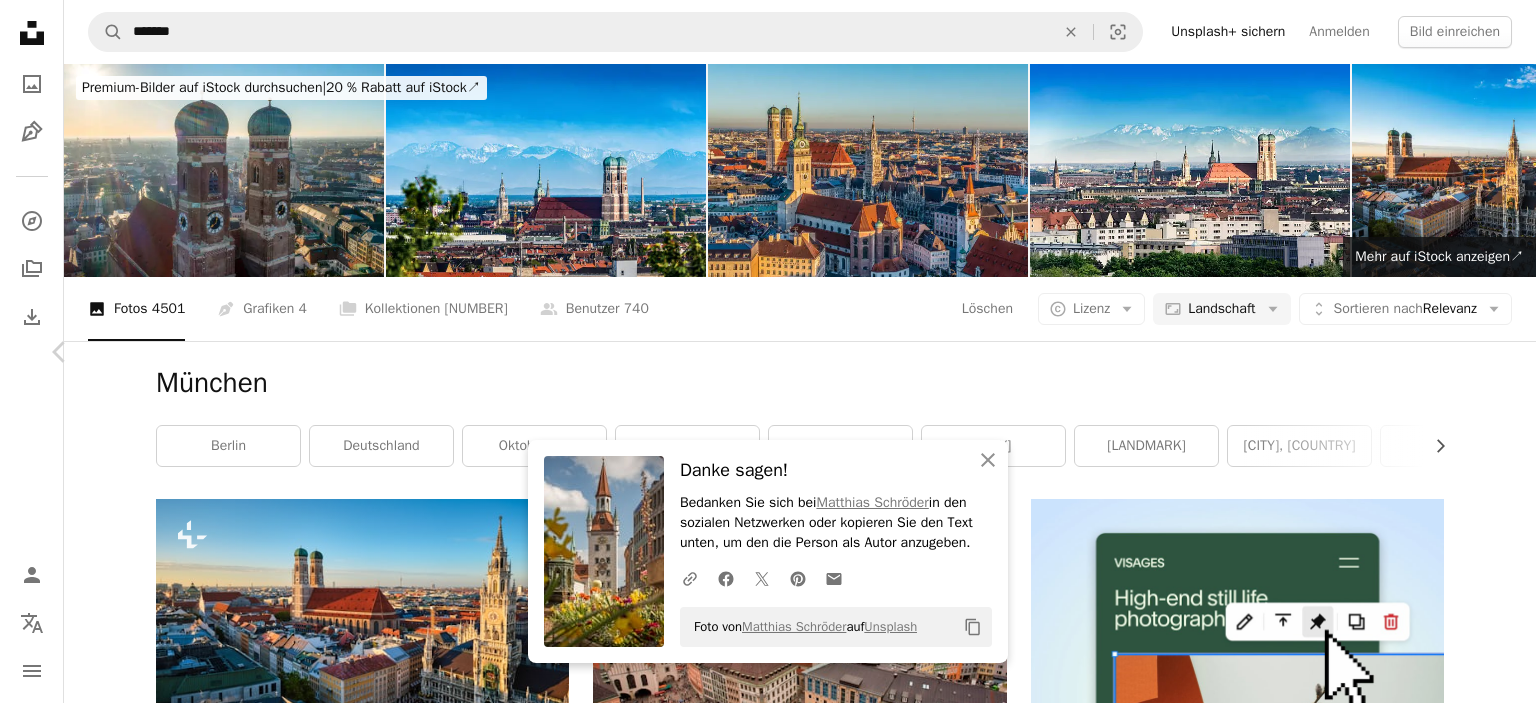 click on "Chevron right" at bounding box center [1476, 352] 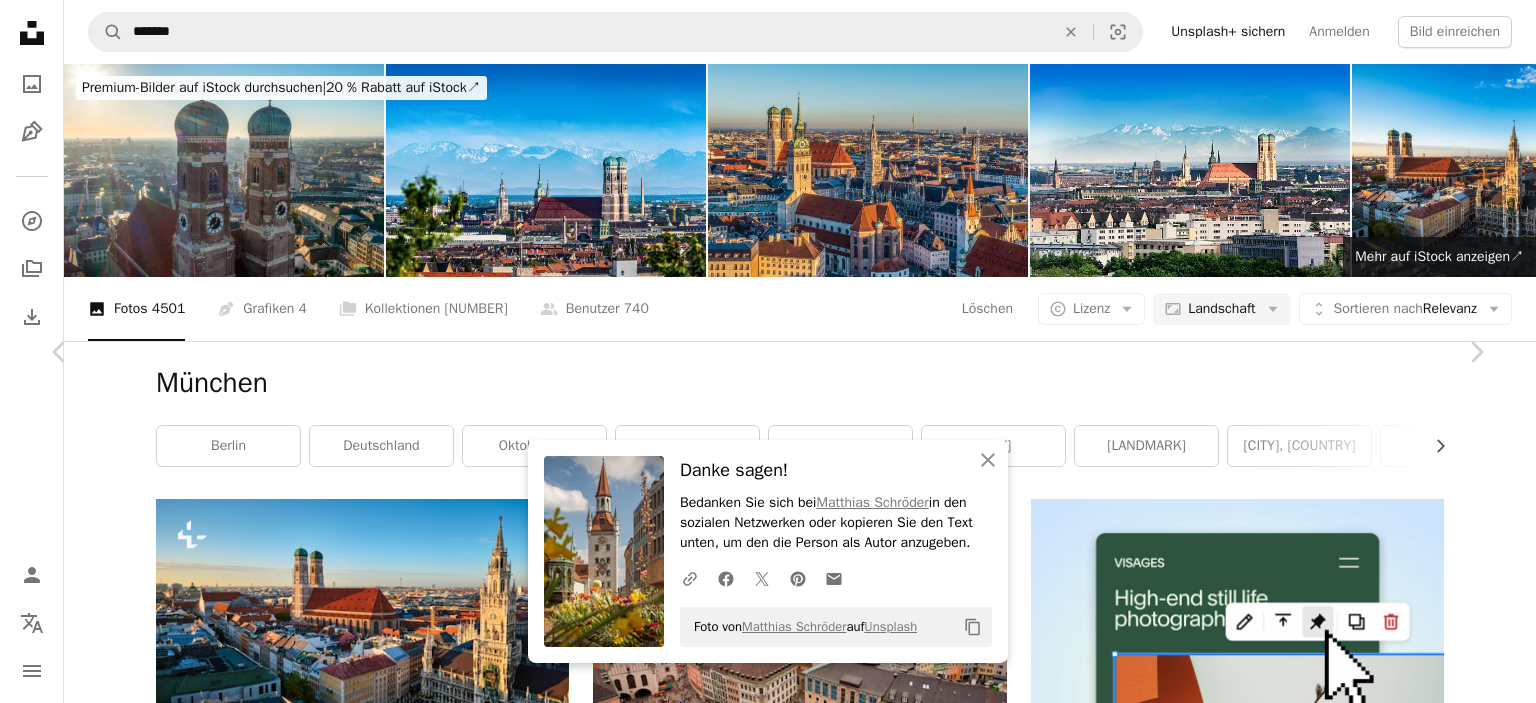 click on "An X shape" at bounding box center [20, 20] 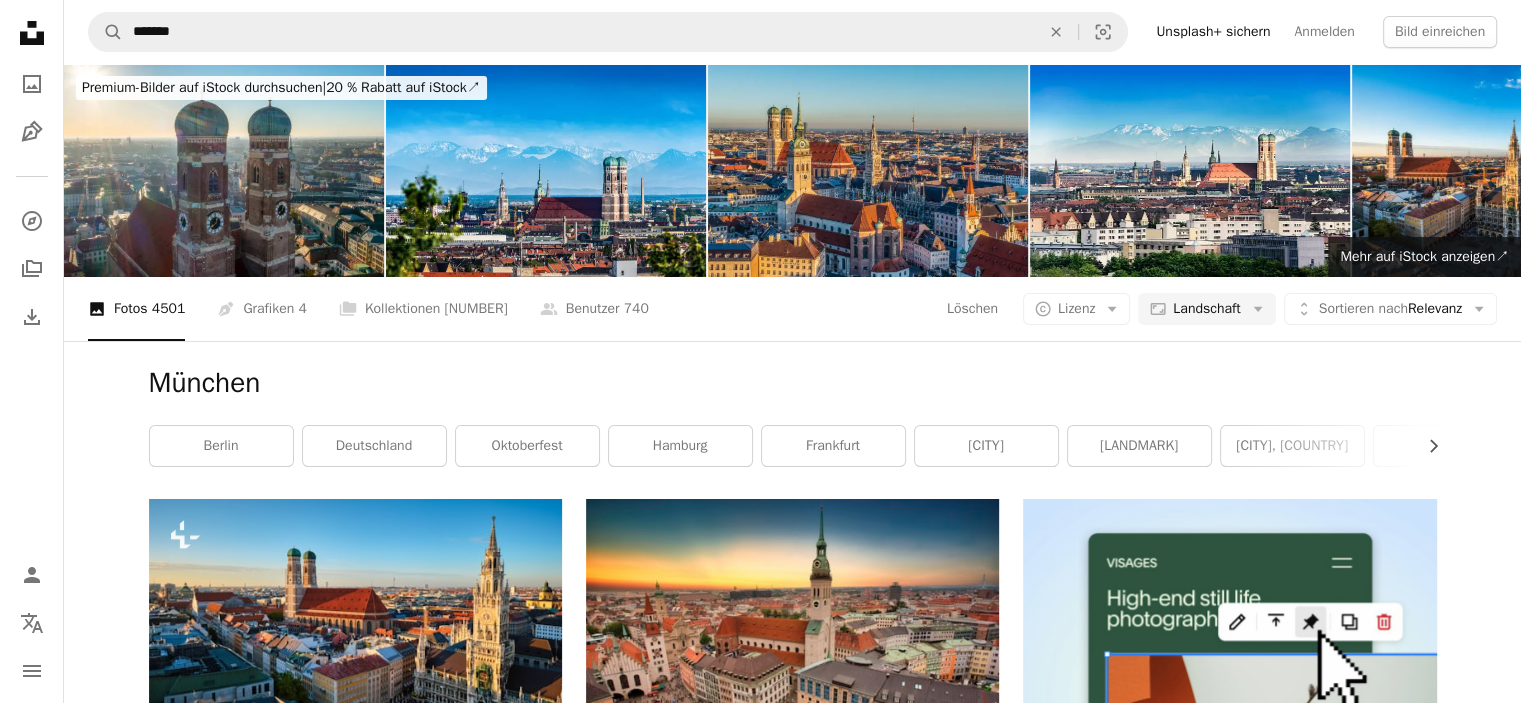 scroll, scrollTop: 1400, scrollLeft: 0, axis: vertical 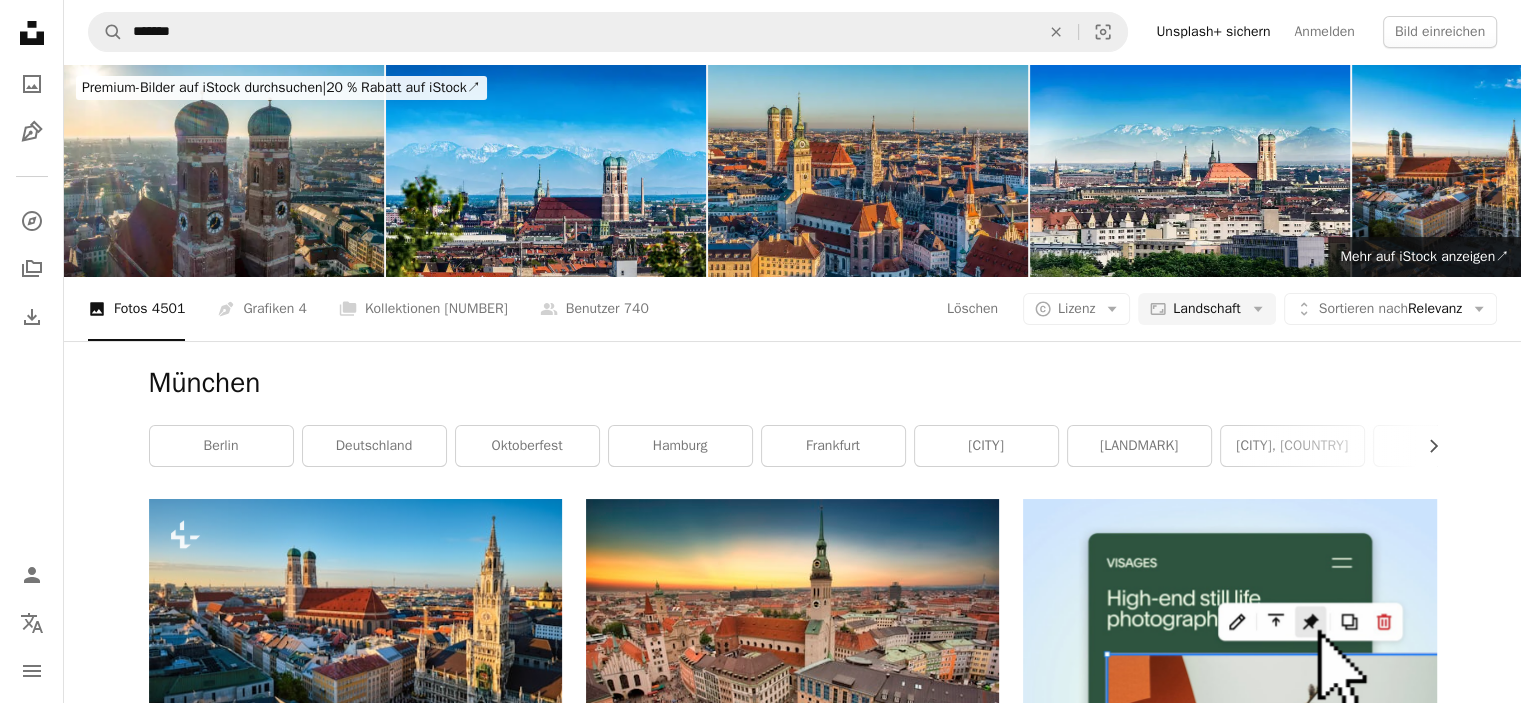 click at bounding box center [792, 1210] 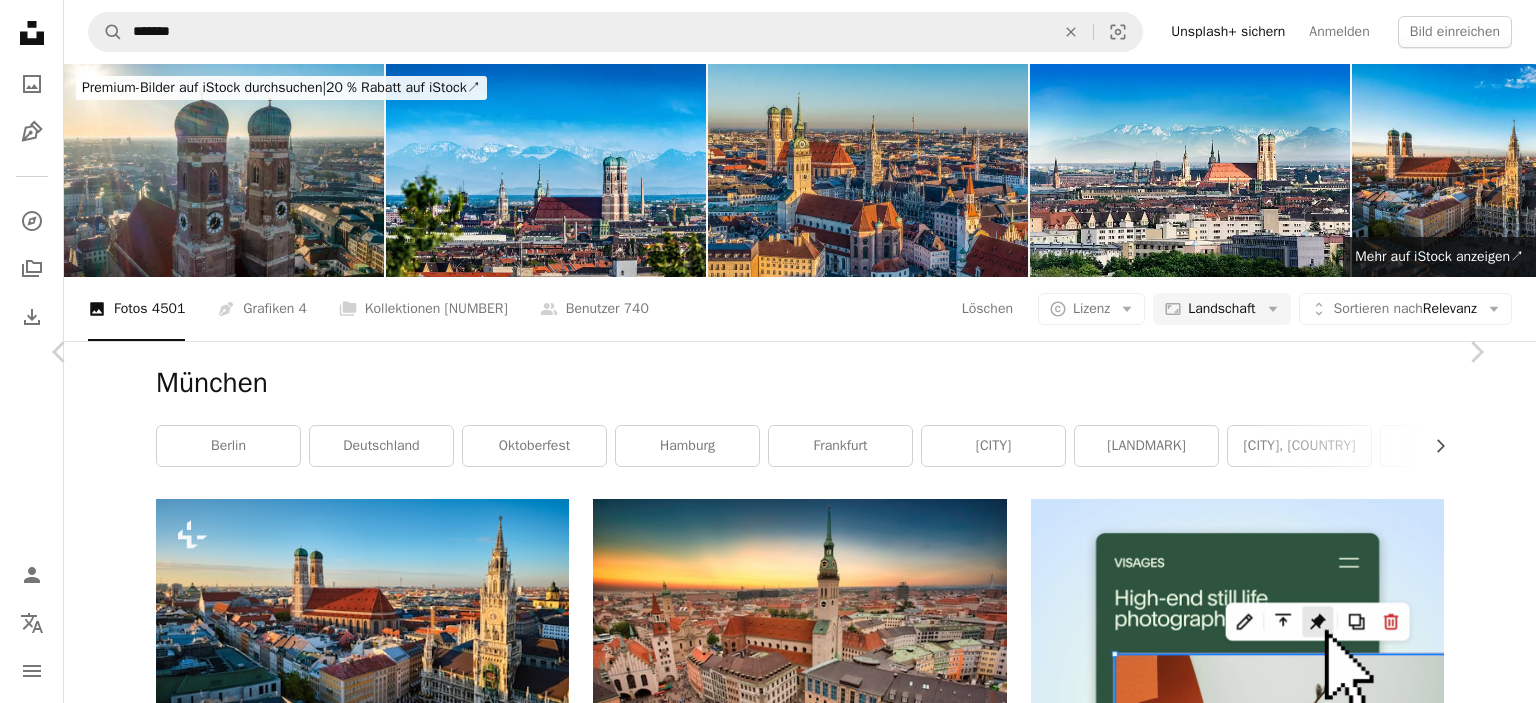 click on "Kostenlos herunterladen" at bounding box center (1255, 6009) 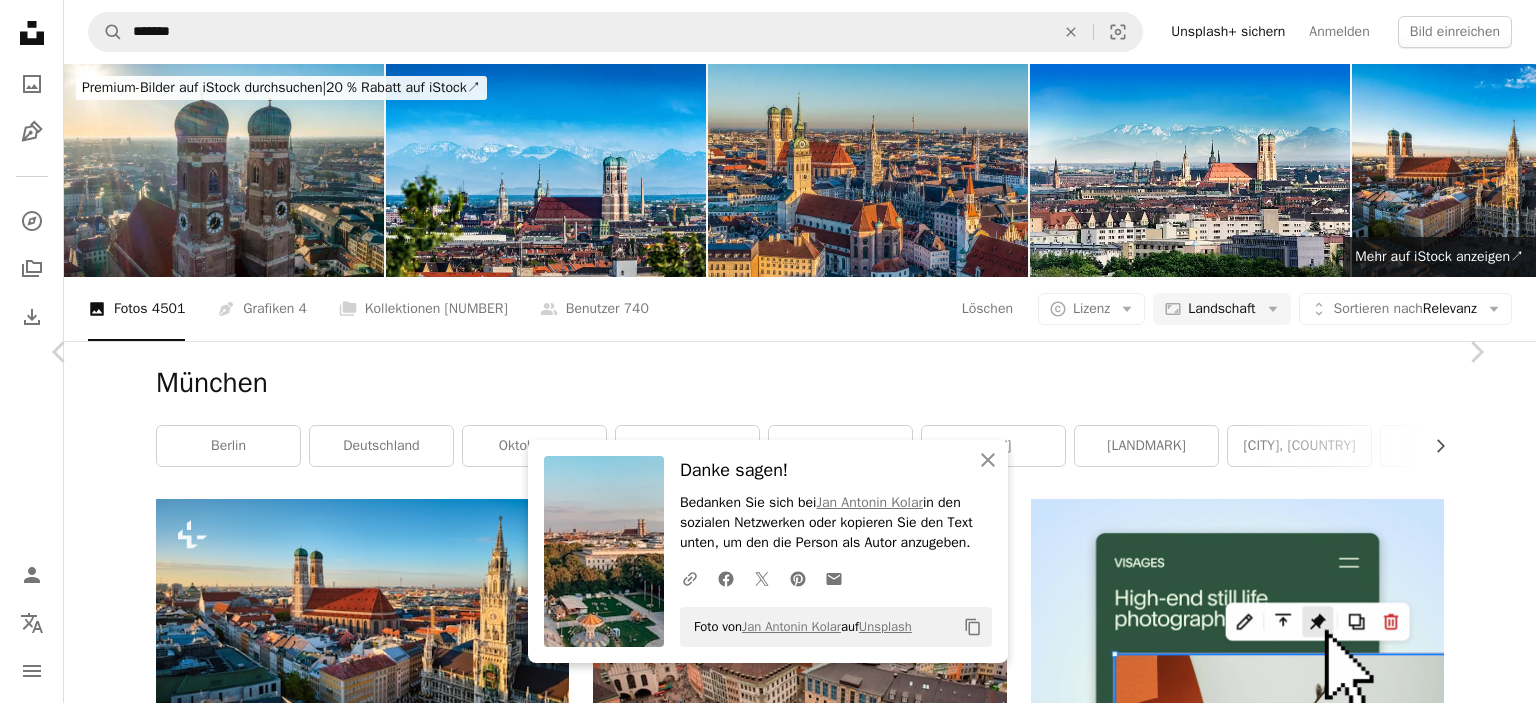 scroll, scrollTop: 100, scrollLeft: 0, axis: vertical 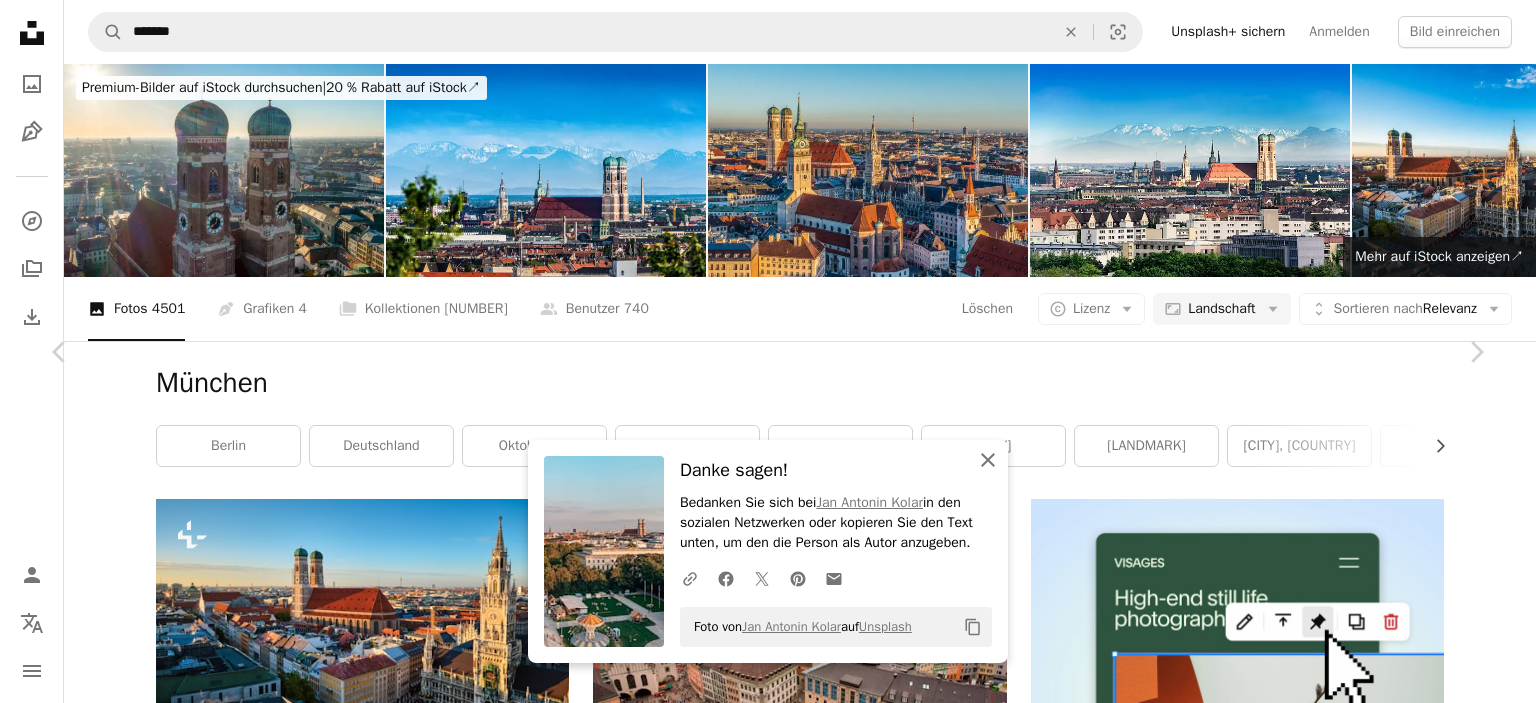 click on "An X shape" 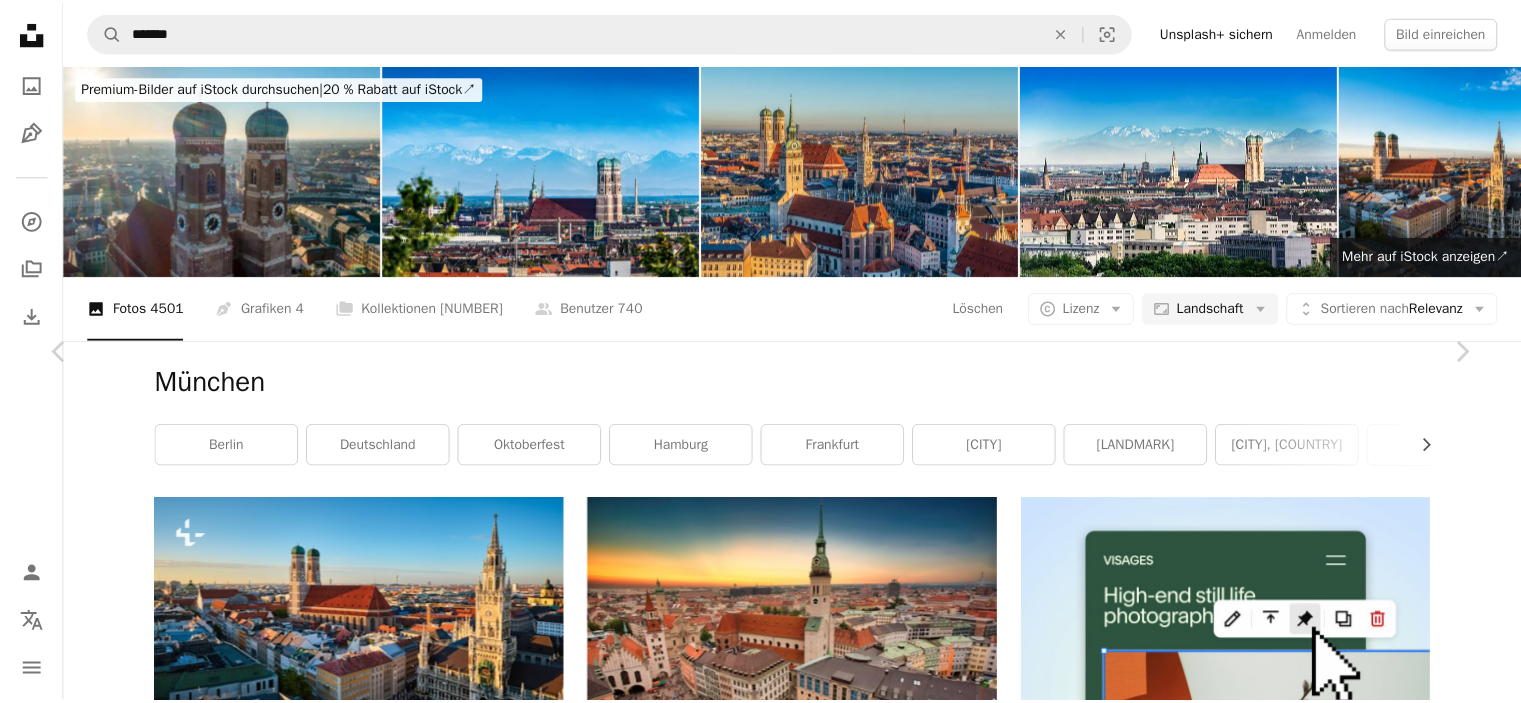 scroll, scrollTop: 0, scrollLeft: 0, axis: both 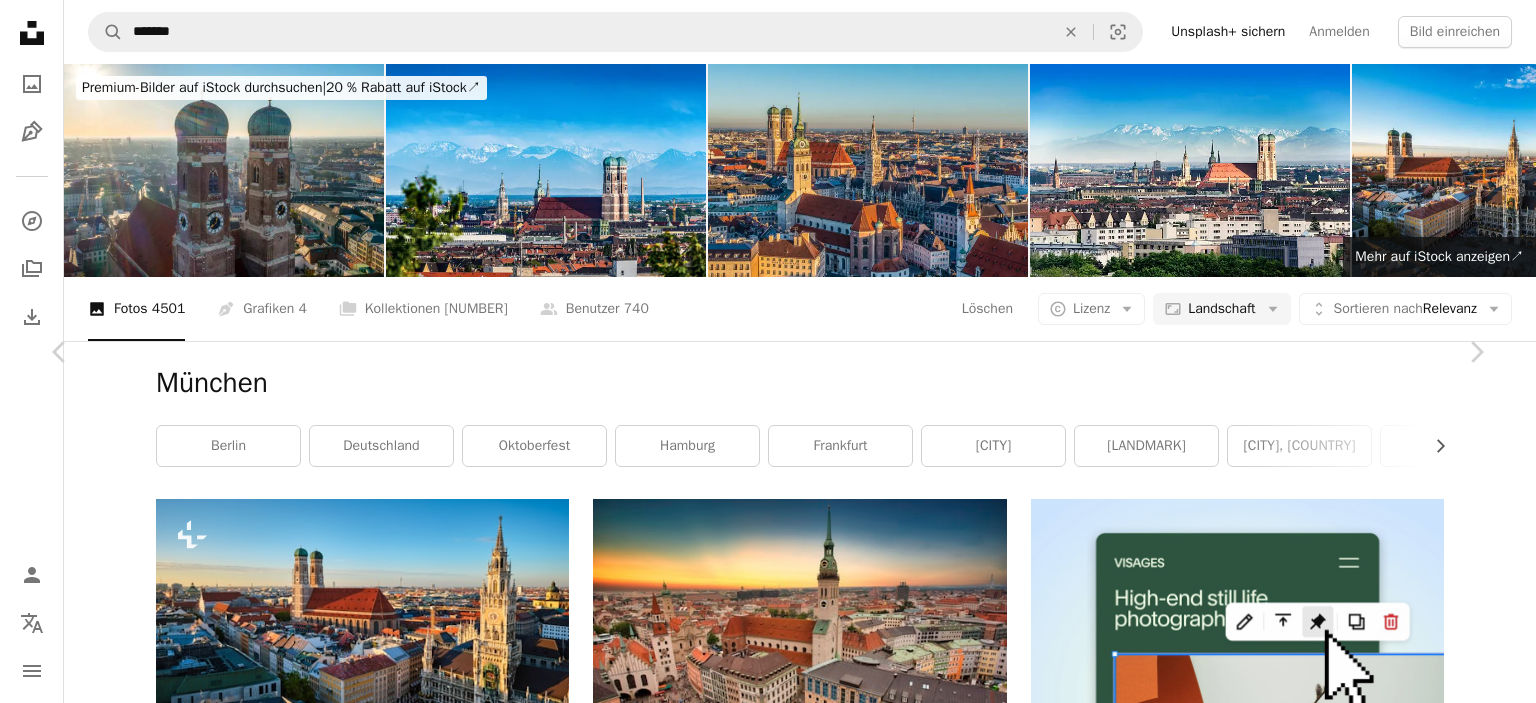 click on "An X shape" at bounding box center [20, 20] 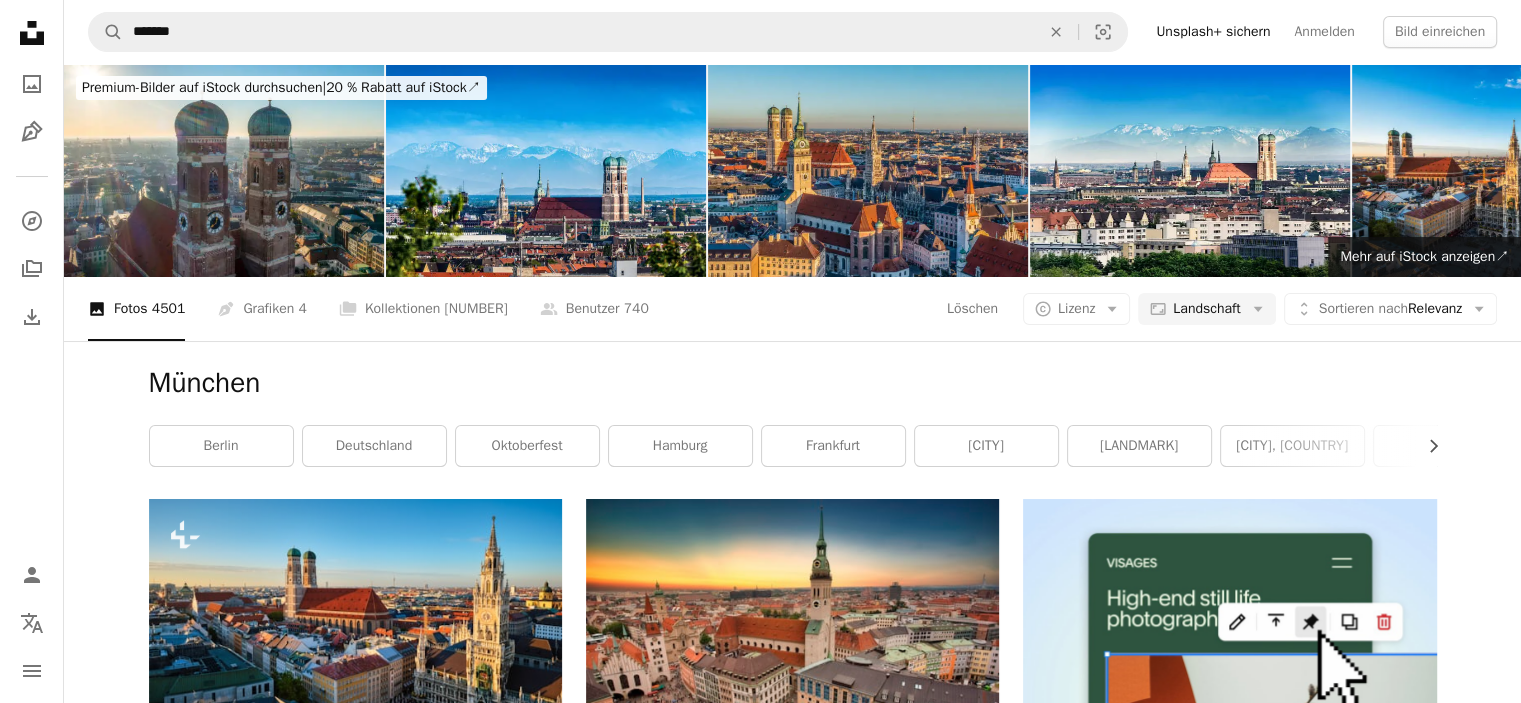 scroll, scrollTop: 1700, scrollLeft: 0, axis: vertical 